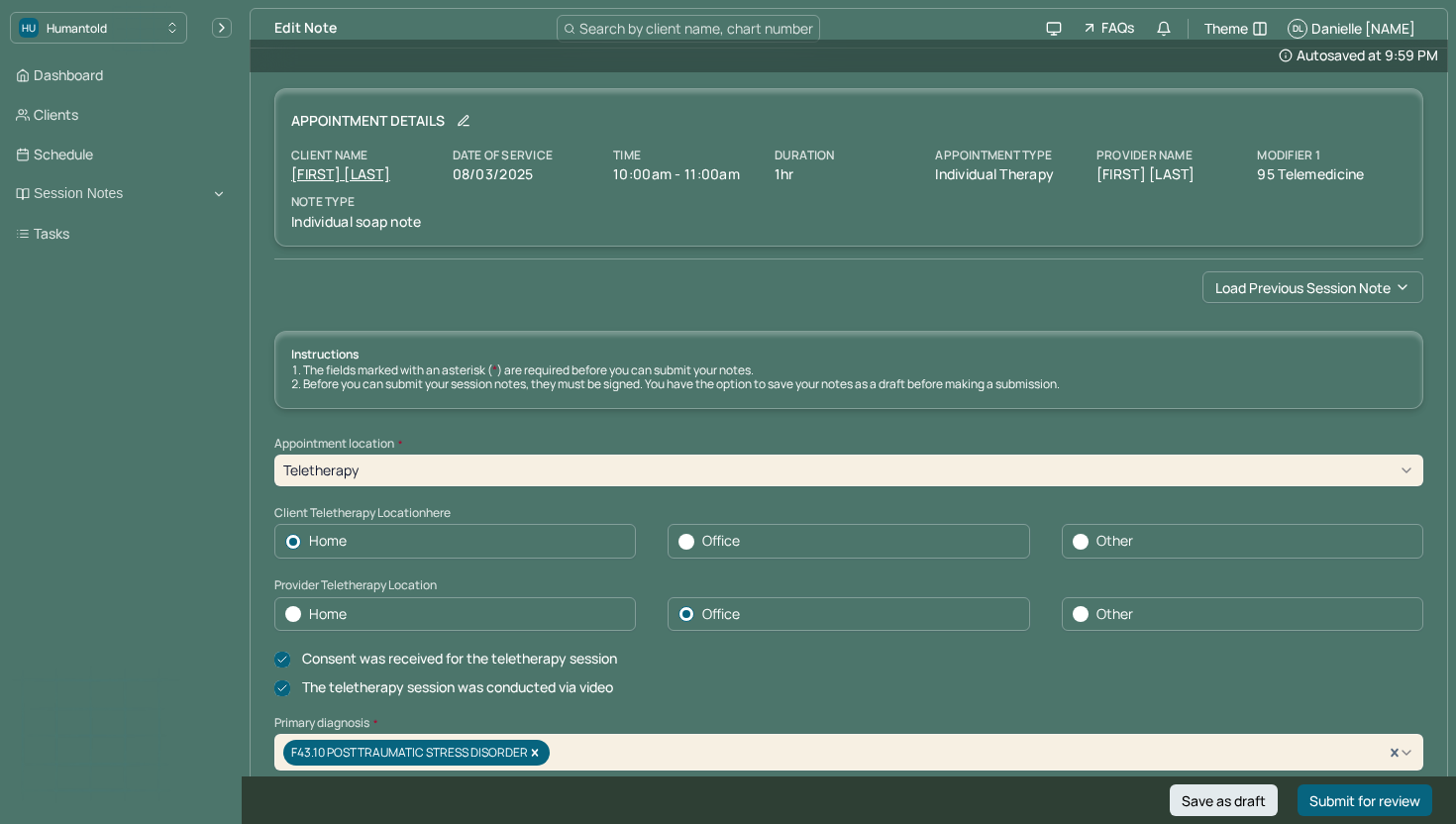 scroll, scrollTop: 1124, scrollLeft: 0, axis: vertical 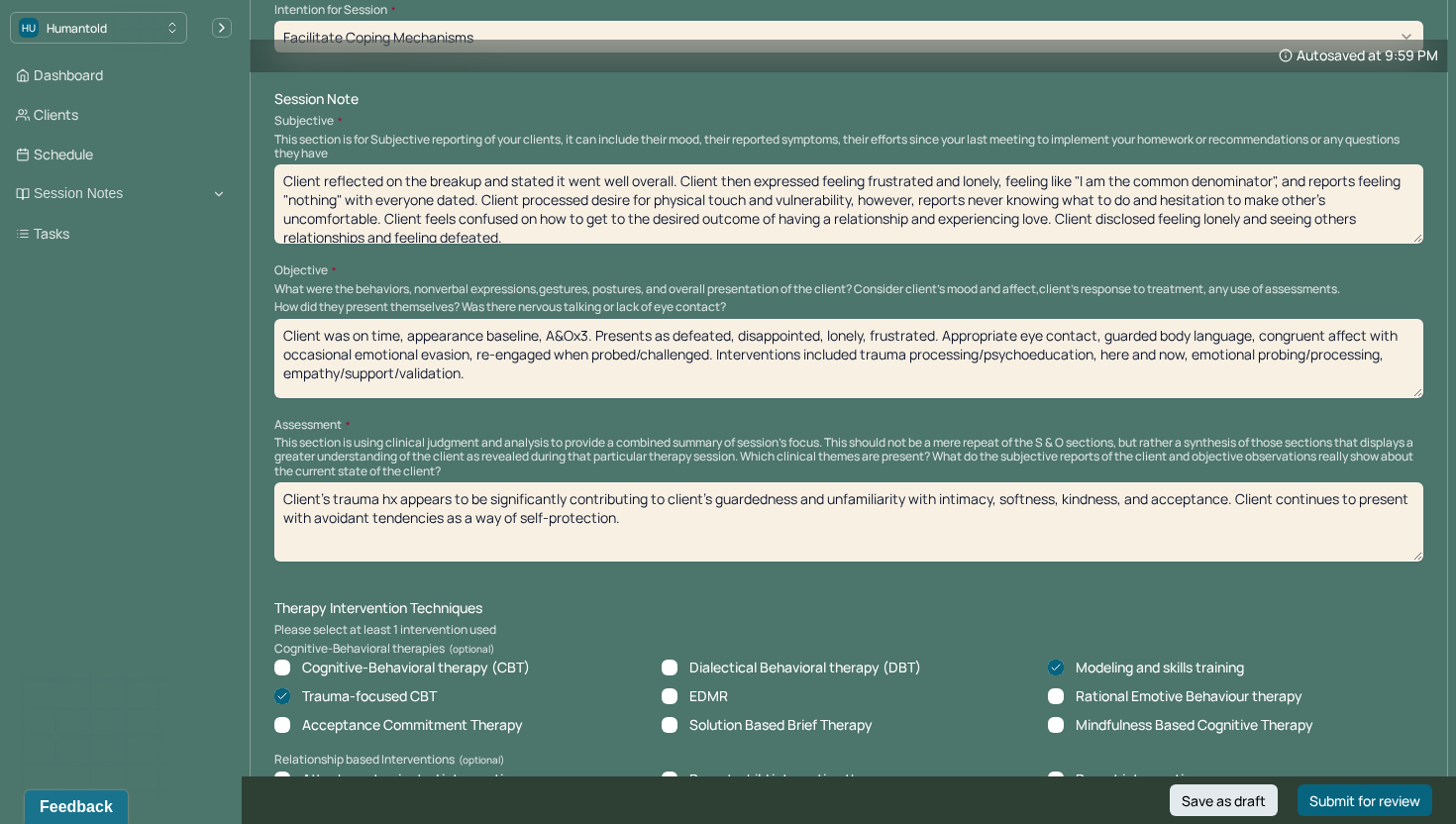 click on "Client's trauma hx appears to be significantly contributing to client's guardedness and unfamiliarity with intimacy, softness, kindness, and acceptance. Client continues to present with avoidant tendencies as a way of self-protection." at bounding box center [849, 522] 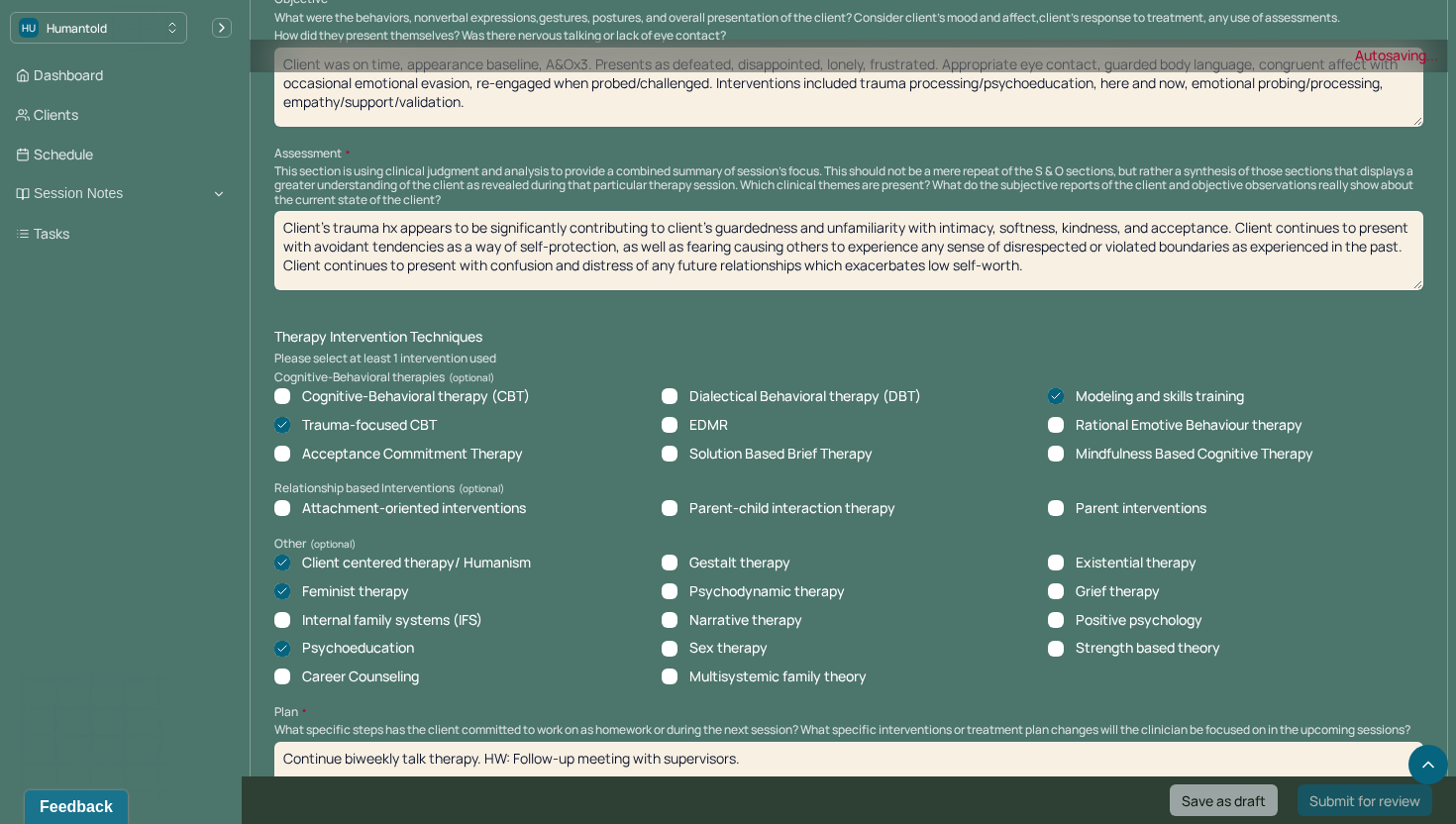 scroll, scrollTop: 1455, scrollLeft: 0, axis: vertical 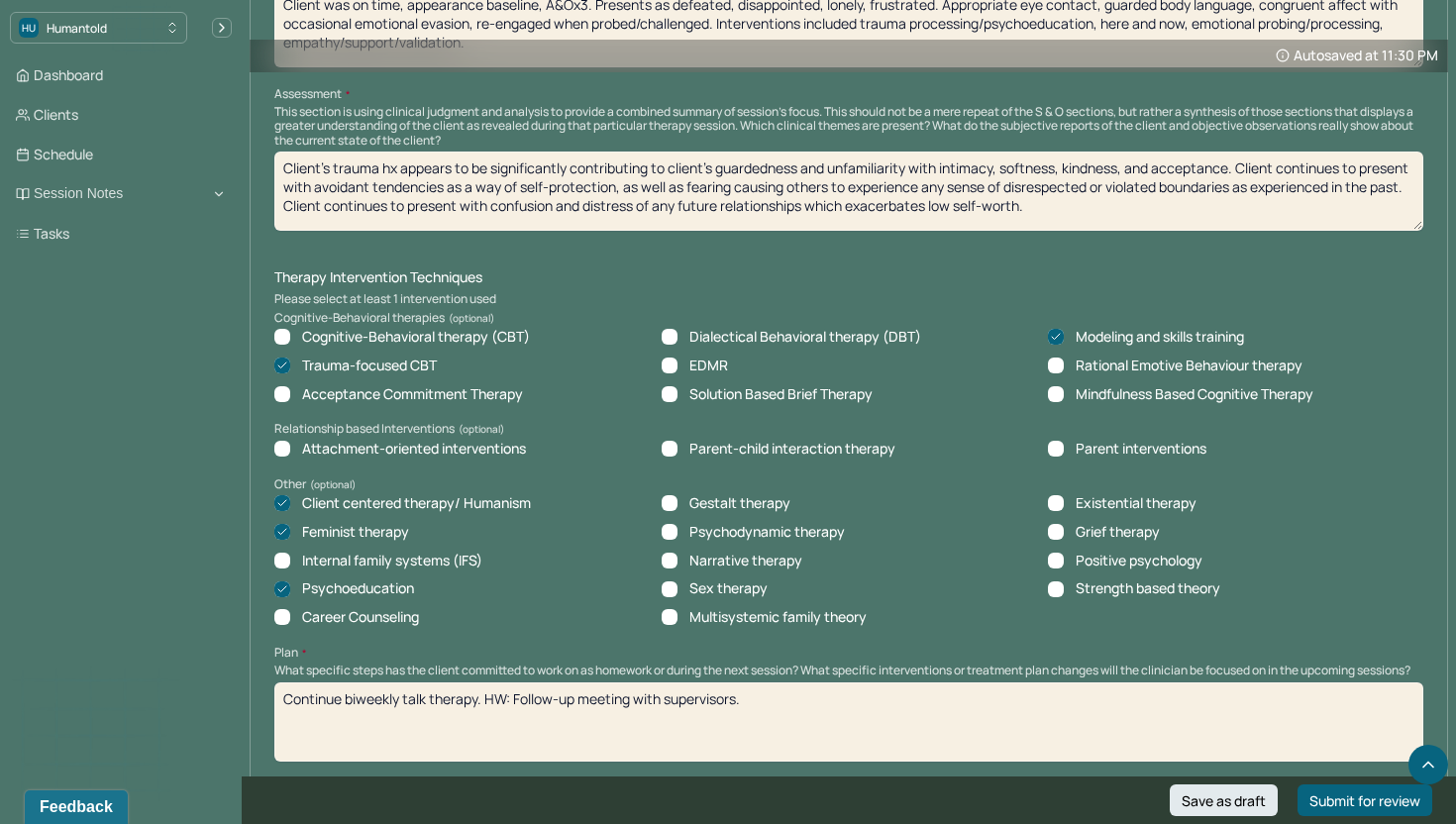type on "Client's trauma hx appears to be significantly contributing to client's guardedness and unfamiliarity with intimacy, softness, kindness, and acceptance. Client continues to present with avoidant tendencies as a way of self-protection, as well as fearing causing others to experience any sense of disrespected or violated boundaries as experienced in the past. Client continues to present with confusion and distress of any future relationships which exacerbates low self-worth." 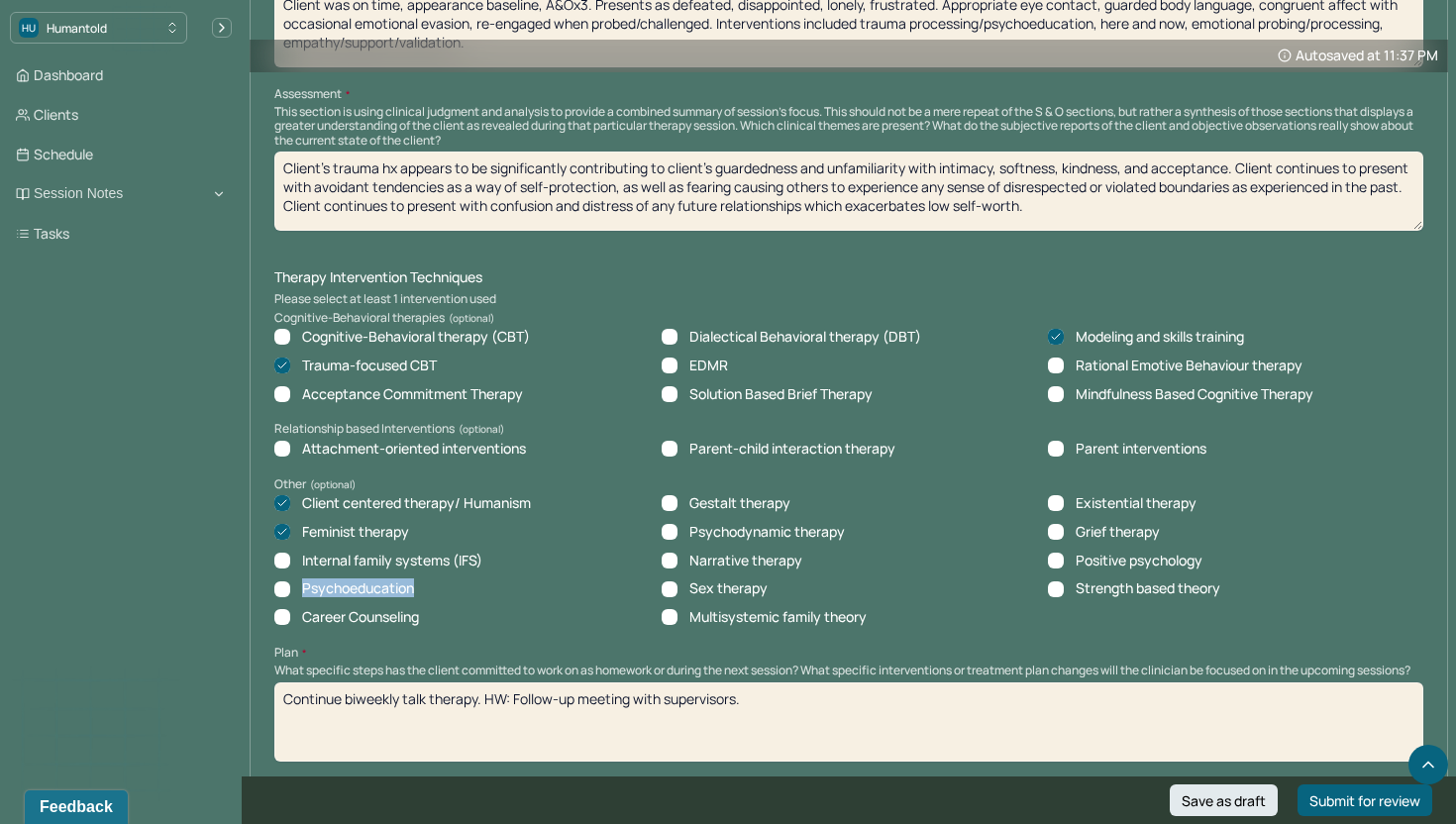 click on "Psychoeducation" at bounding box center [358, 588] 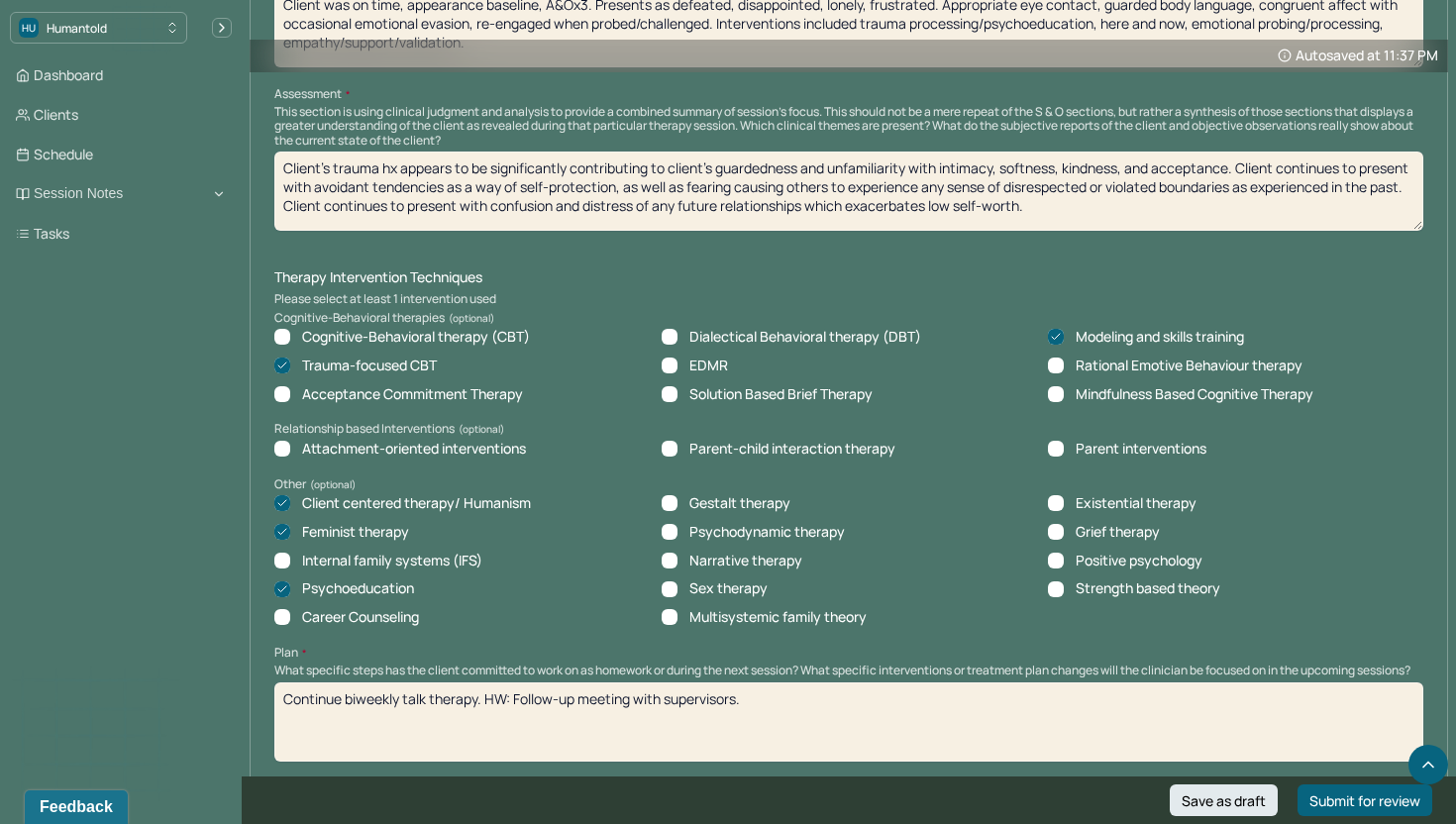 click on "Feminist therapy" at bounding box center [356, 532] 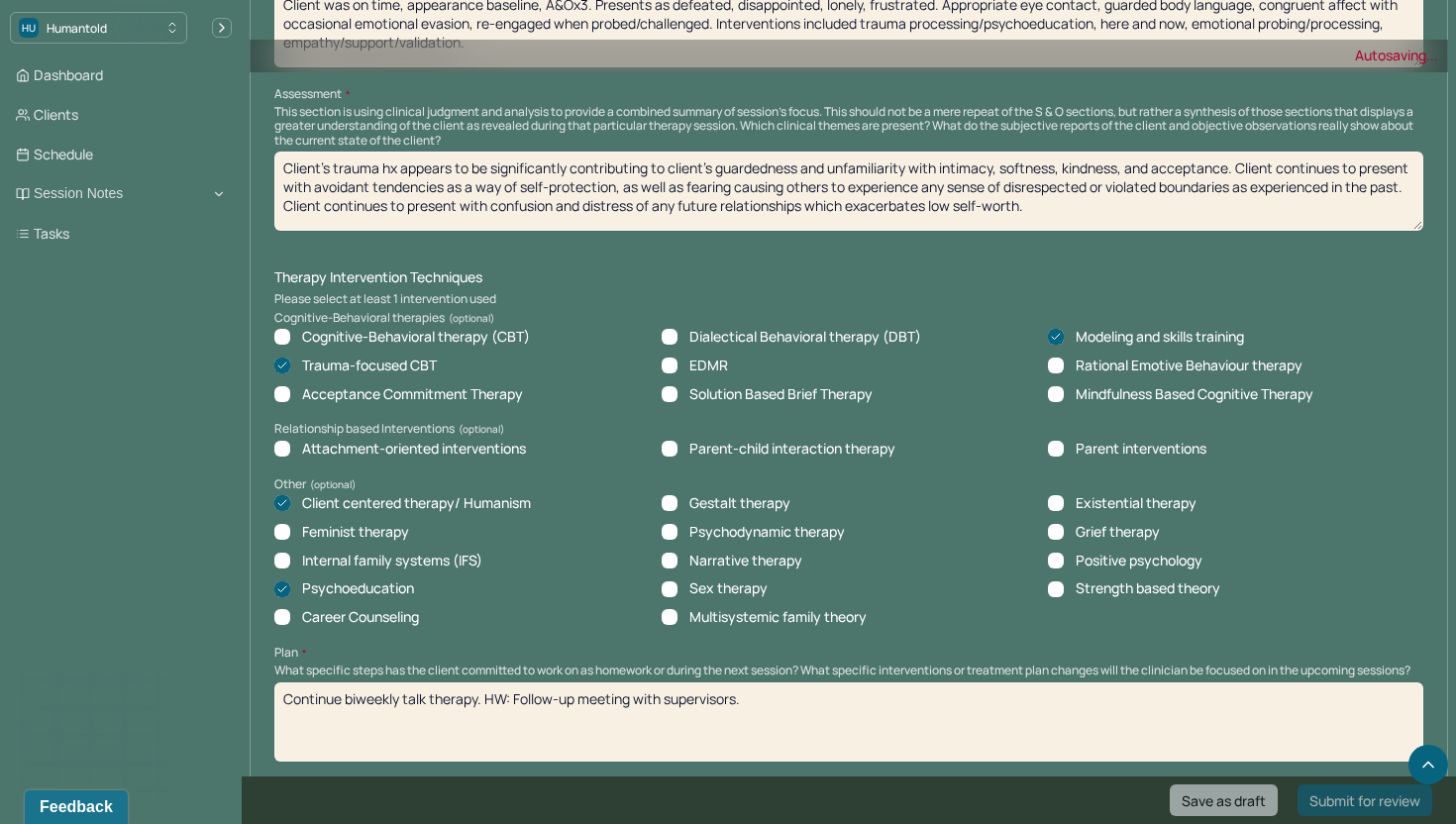 click on "Client centered therapy/ Humanism" at bounding box center (416, 503) 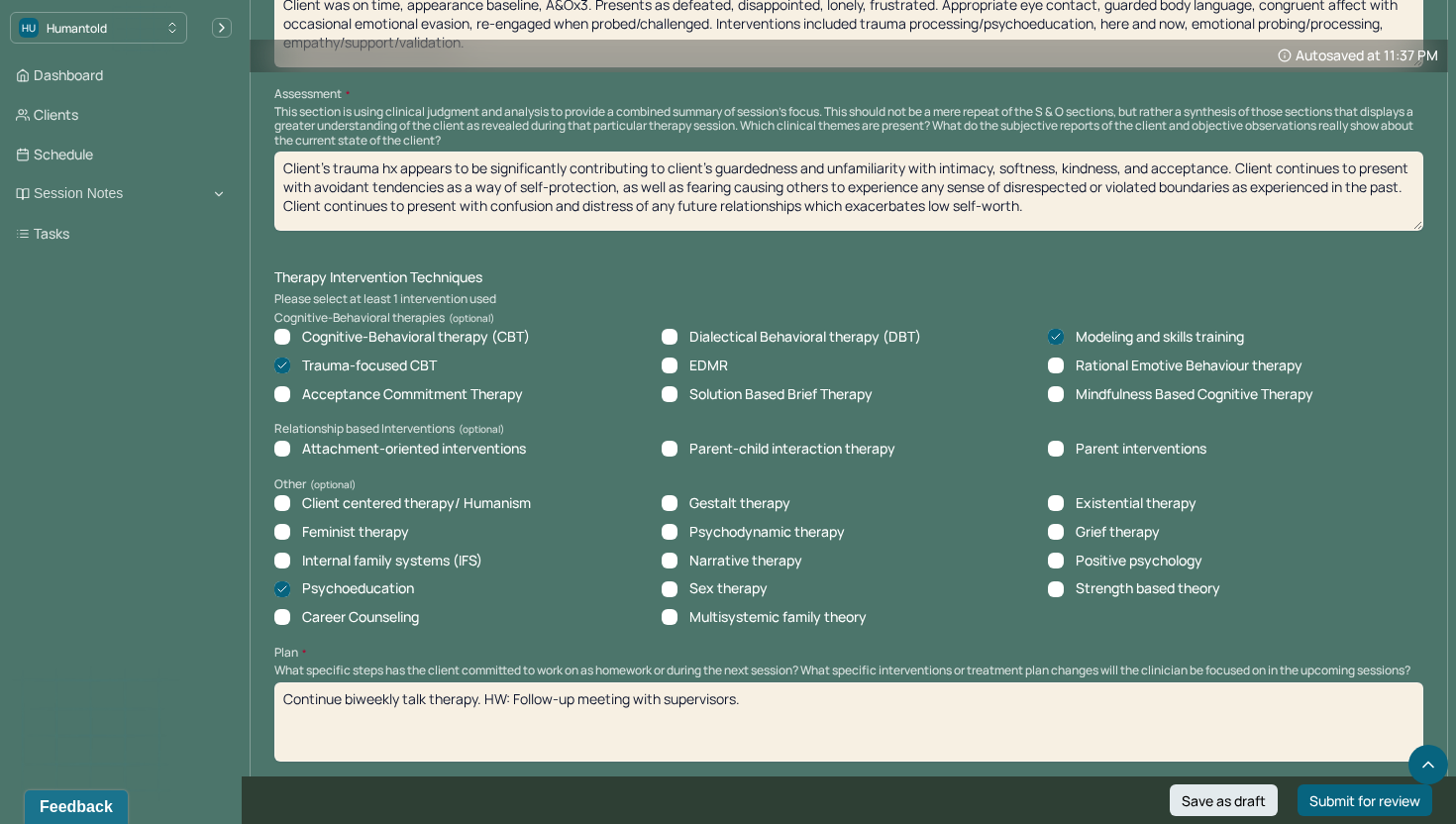 click on "Client centered therapy/ Humanism" at bounding box center (416, 503) 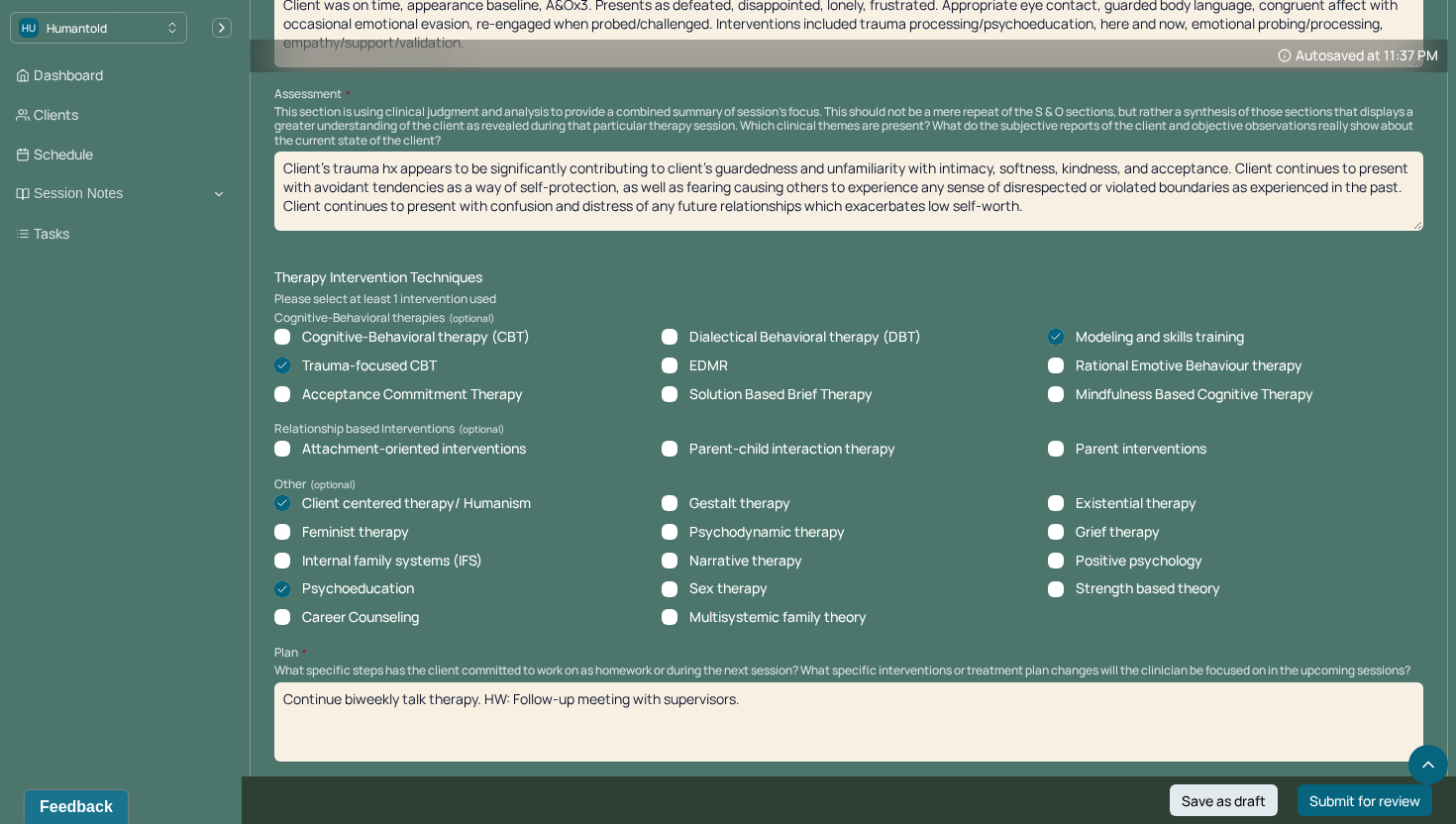 scroll, scrollTop: 1531, scrollLeft: 0, axis: vertical 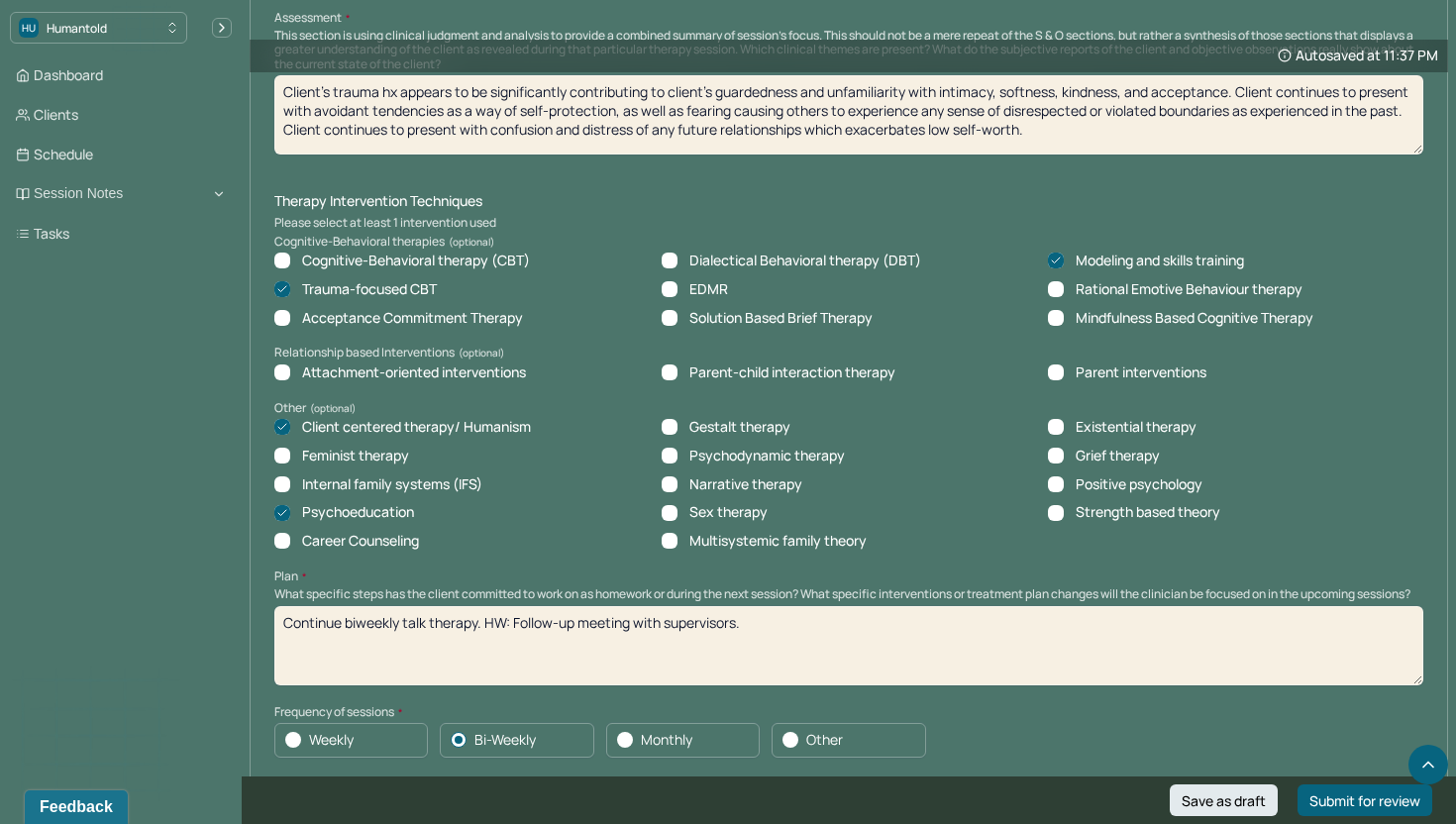 click on "Relationship based Interventions" at bounding box center [849, 353] 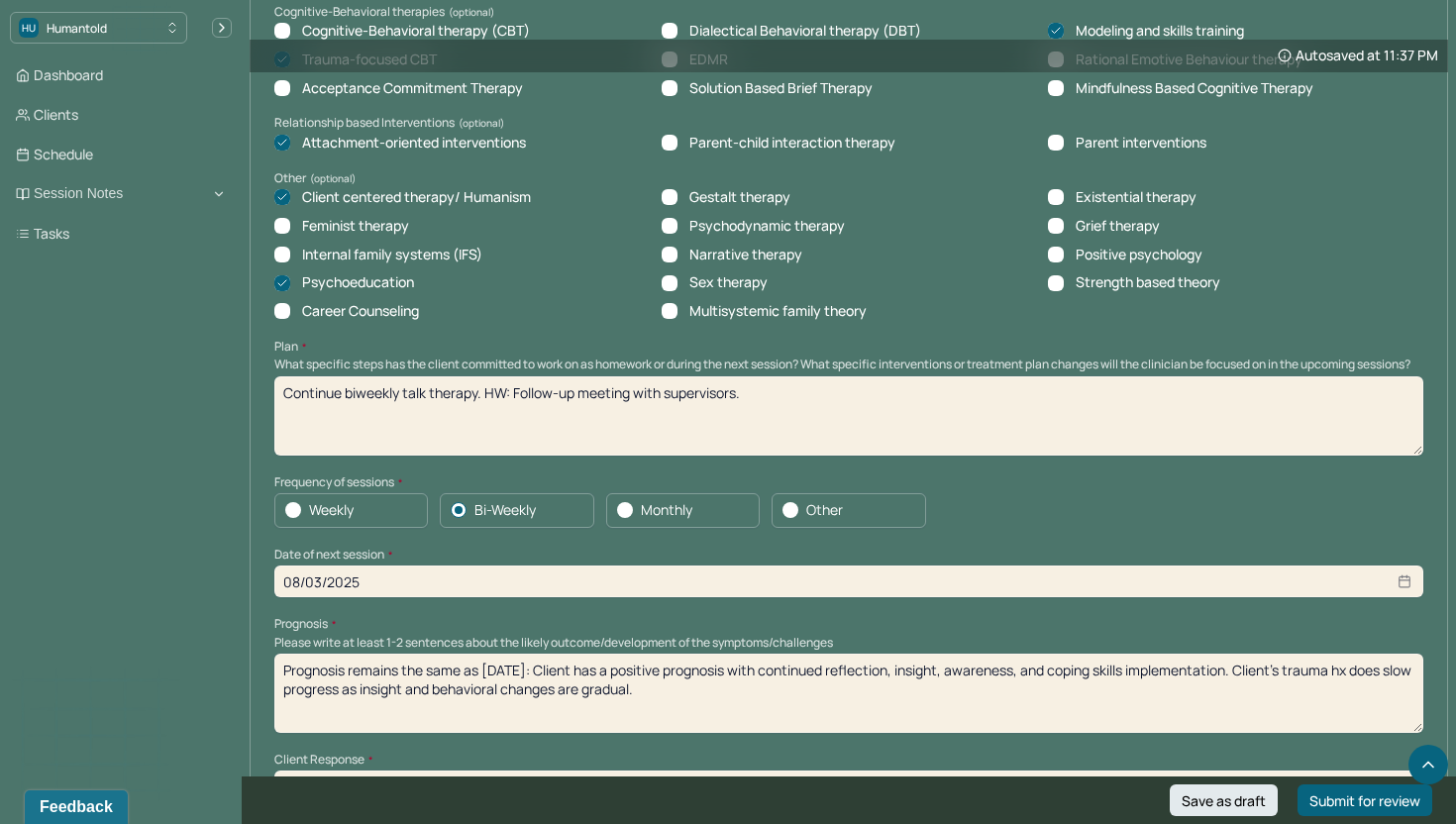 scroll, scrollTop: 1769, scrollLeft: 0, axis: vertical 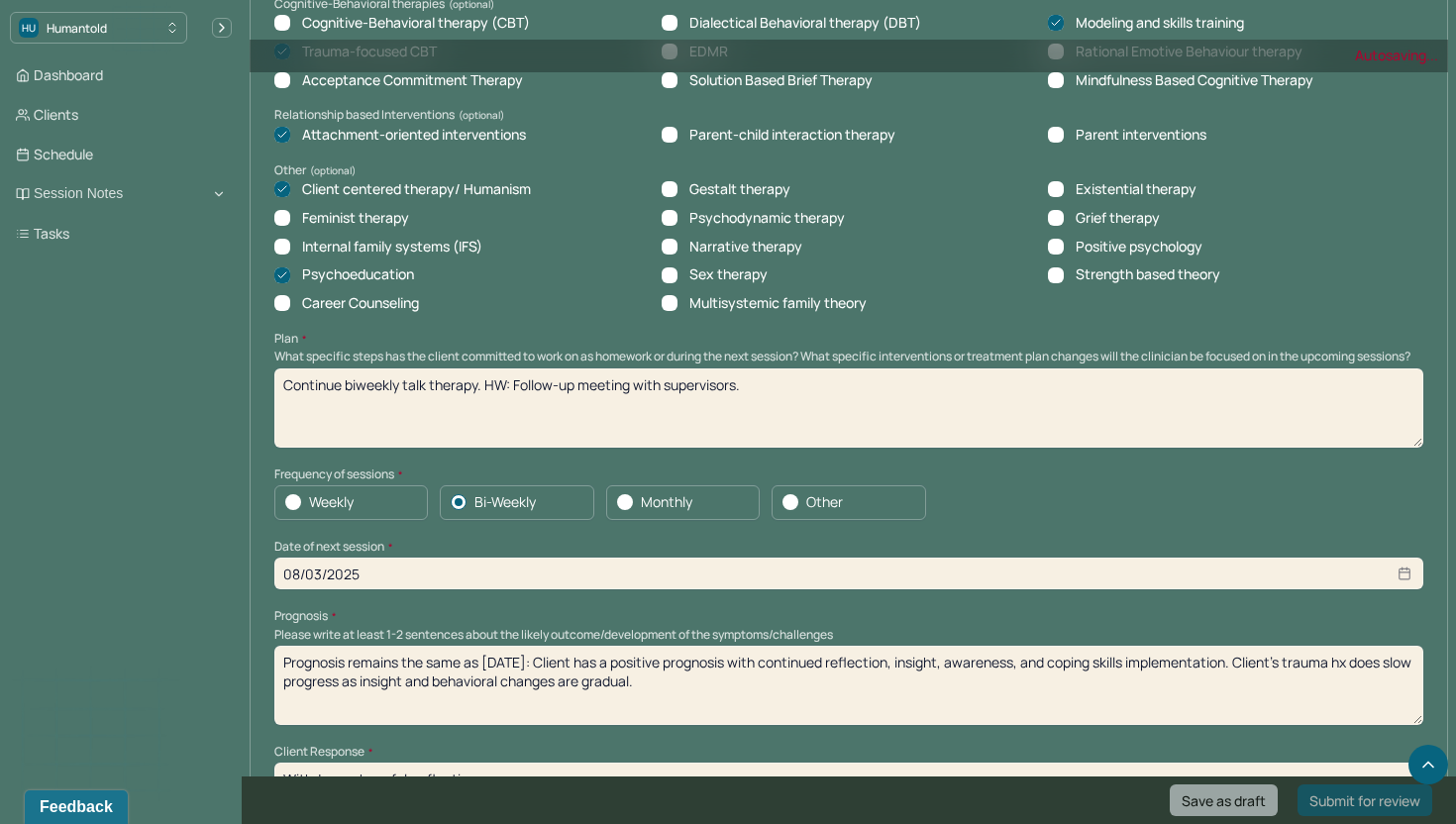click on "Continue biweekly talk therapy. HW: Follow-up meeting with supervisors." at bounding box center (849, 408) 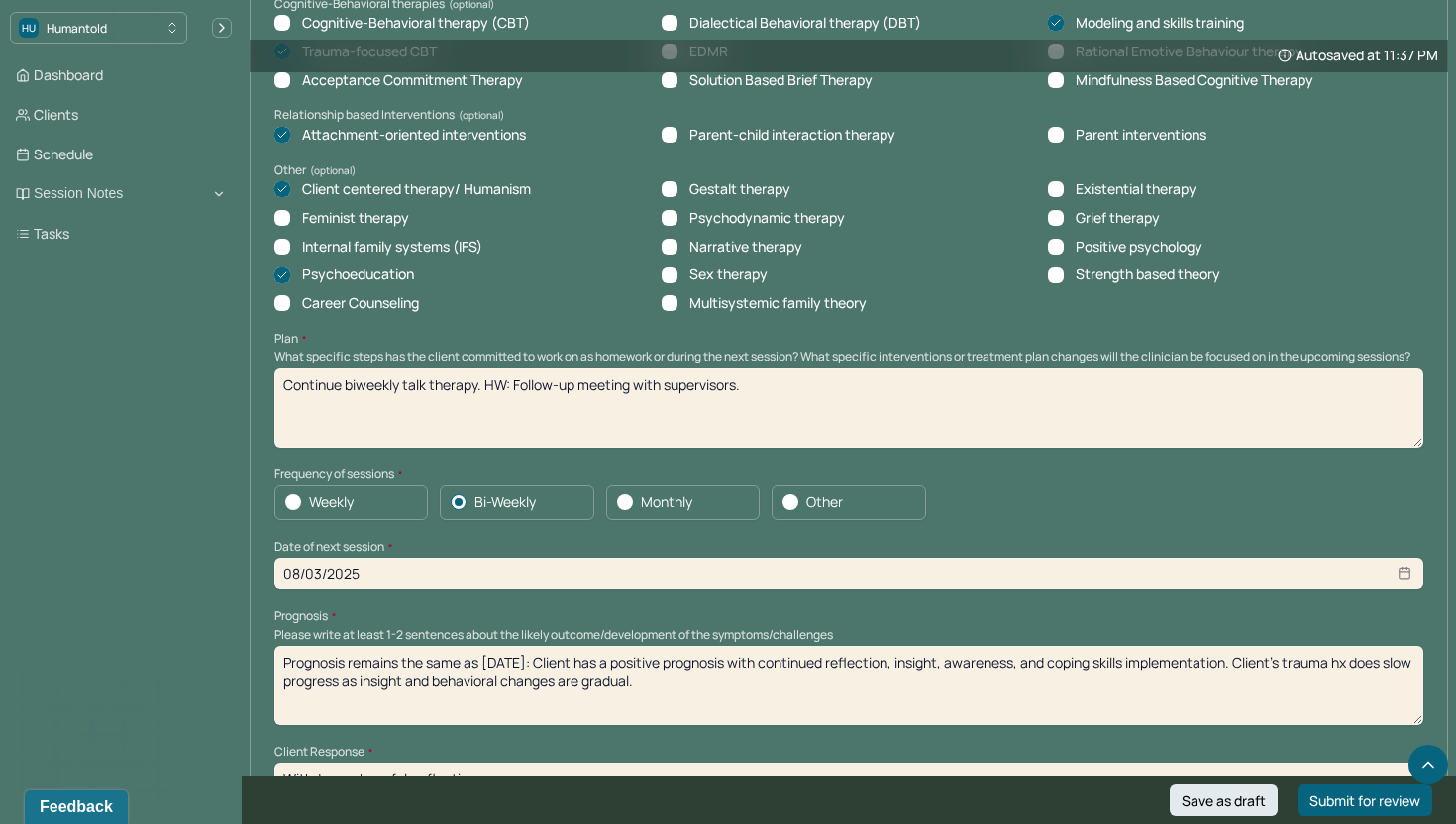 click on "Continue biweekly talk therapy. HW: Follow-up meeting with supervisors." at bounding box center (849, 408) 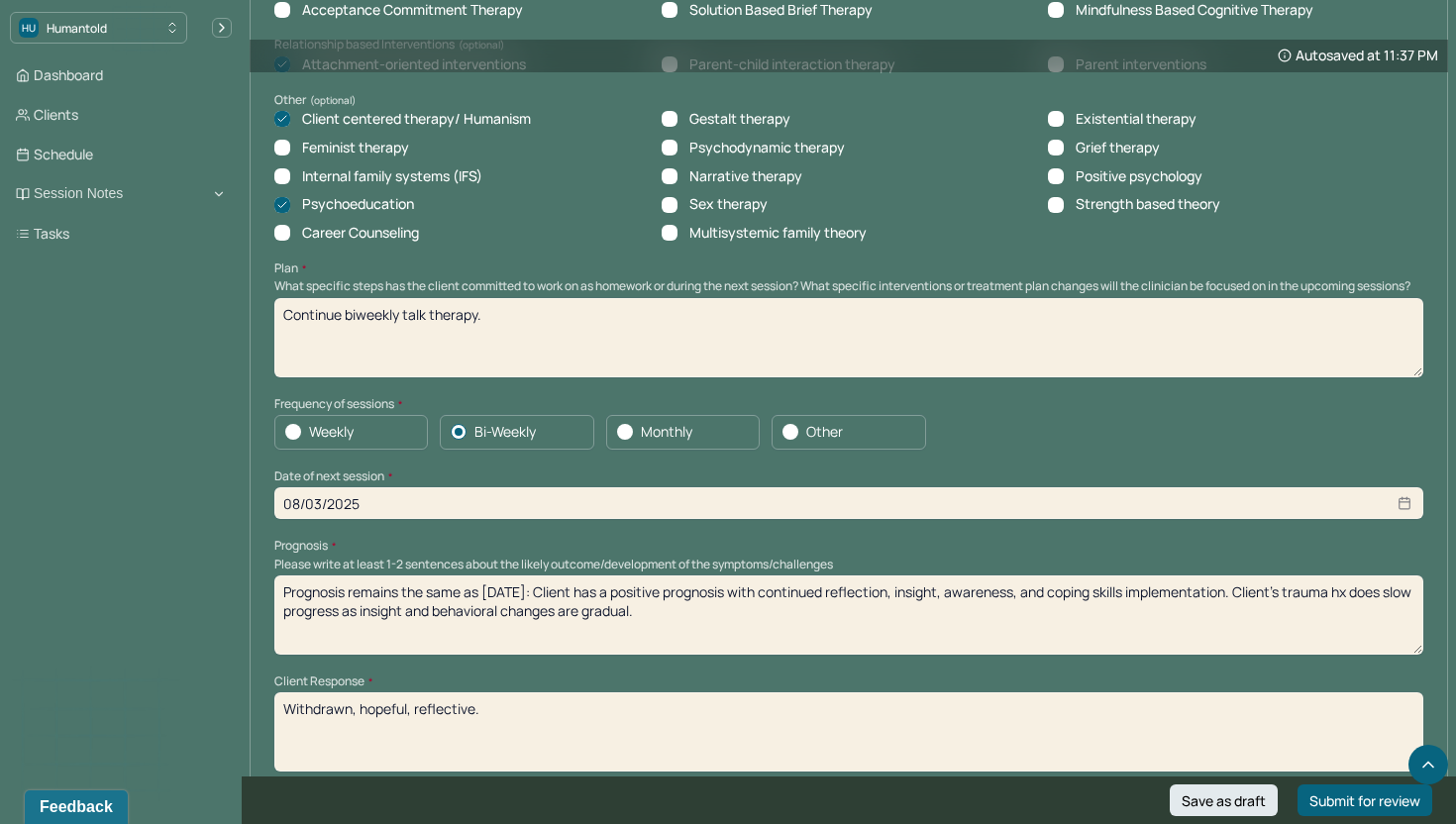 scroll, scrollTop: 1864, scrollLeft: 0, axis: vertical 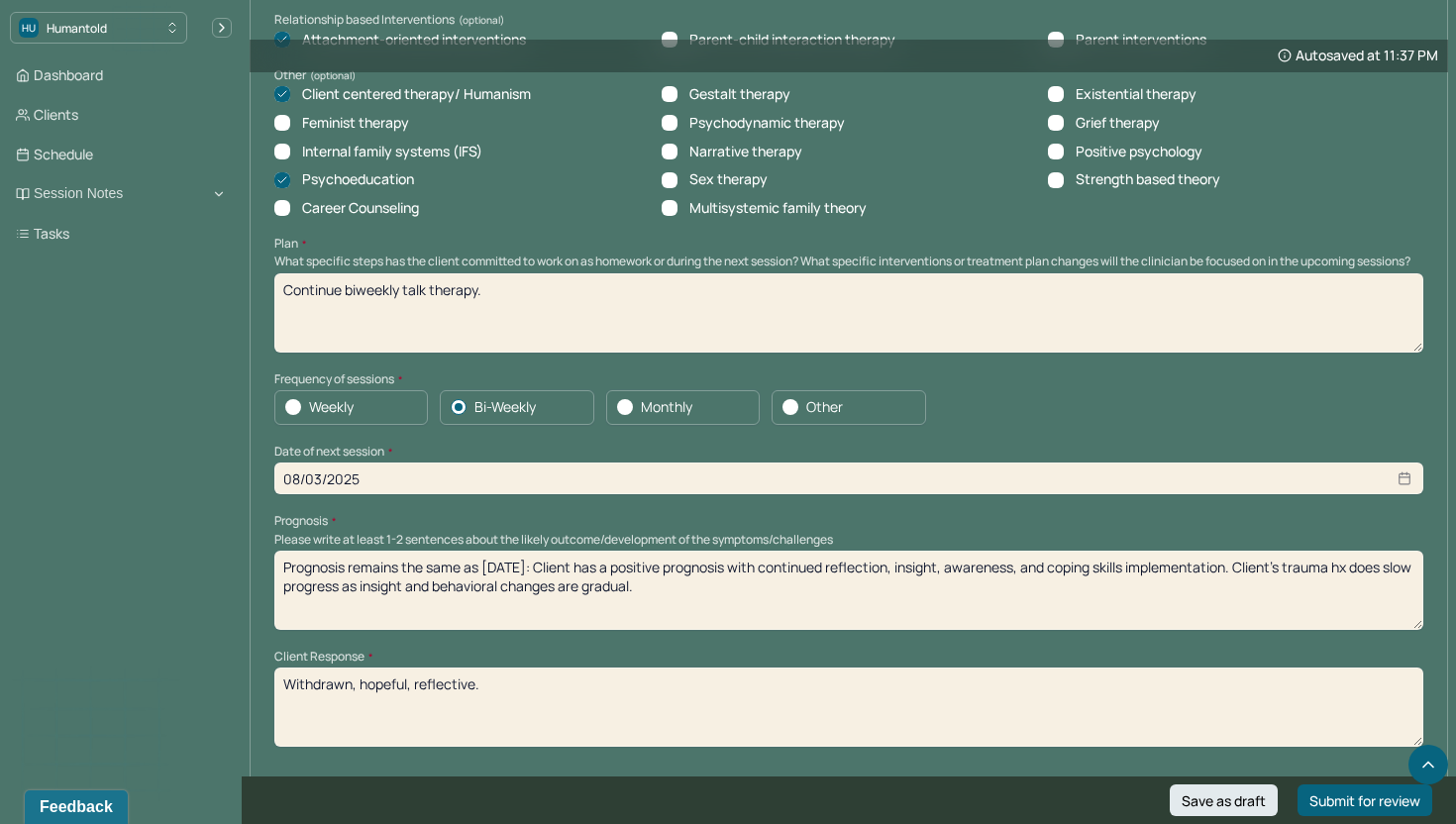 type on "Continue biweekly talk therapy." 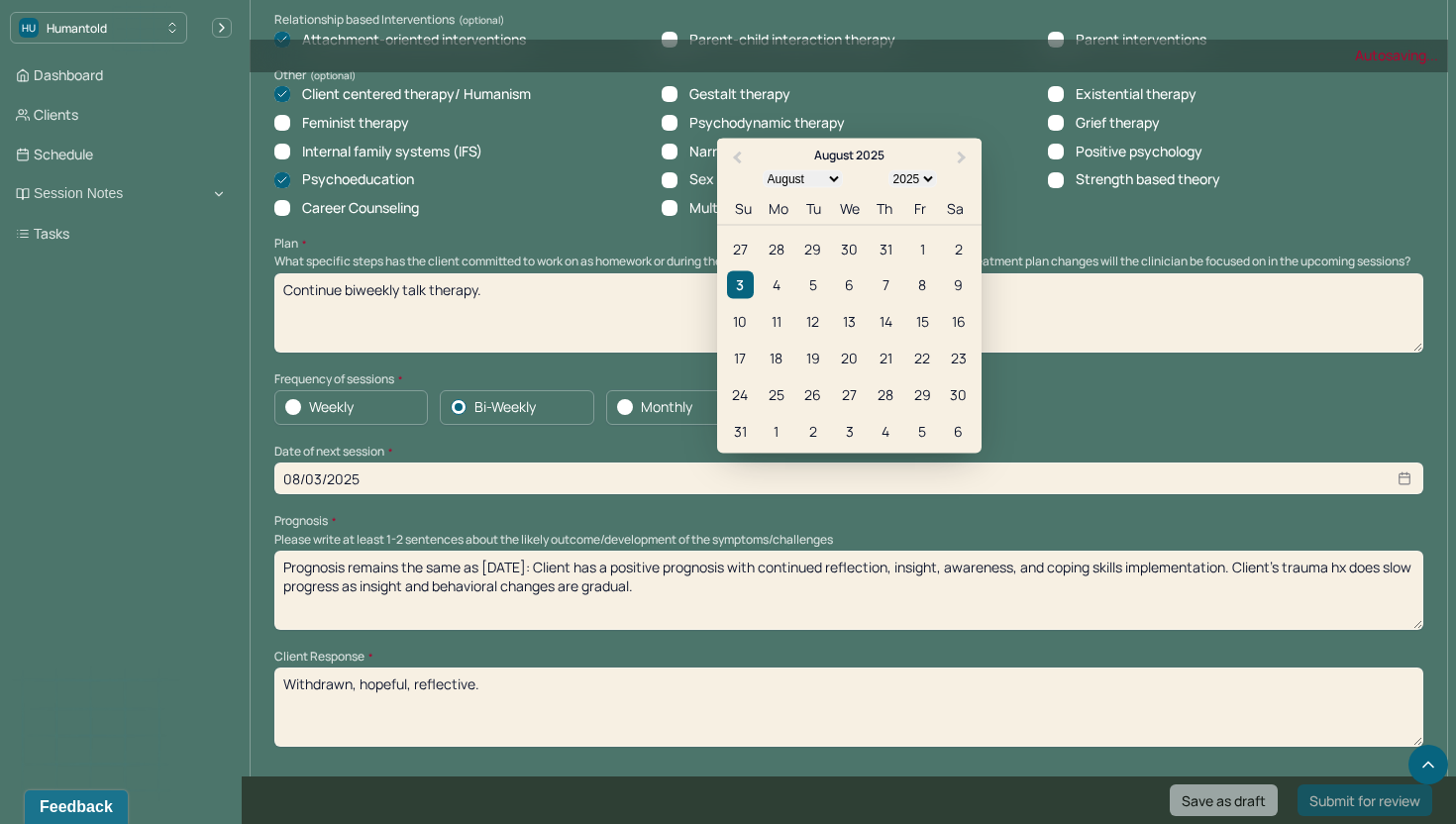 click on "08/03/2025" at bounding box center [849, 478] 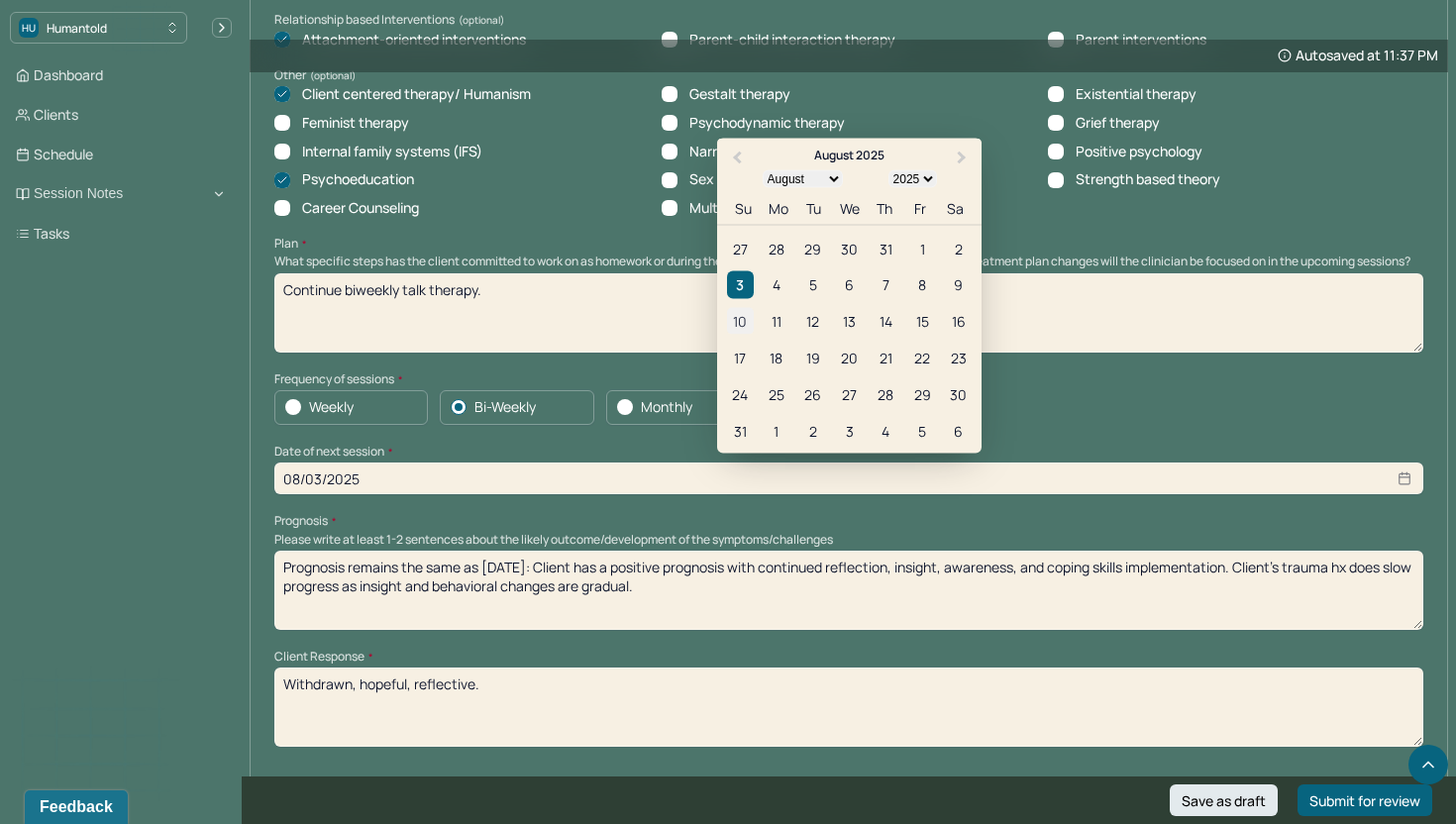 click on "10" at bounding box center (740, 321) 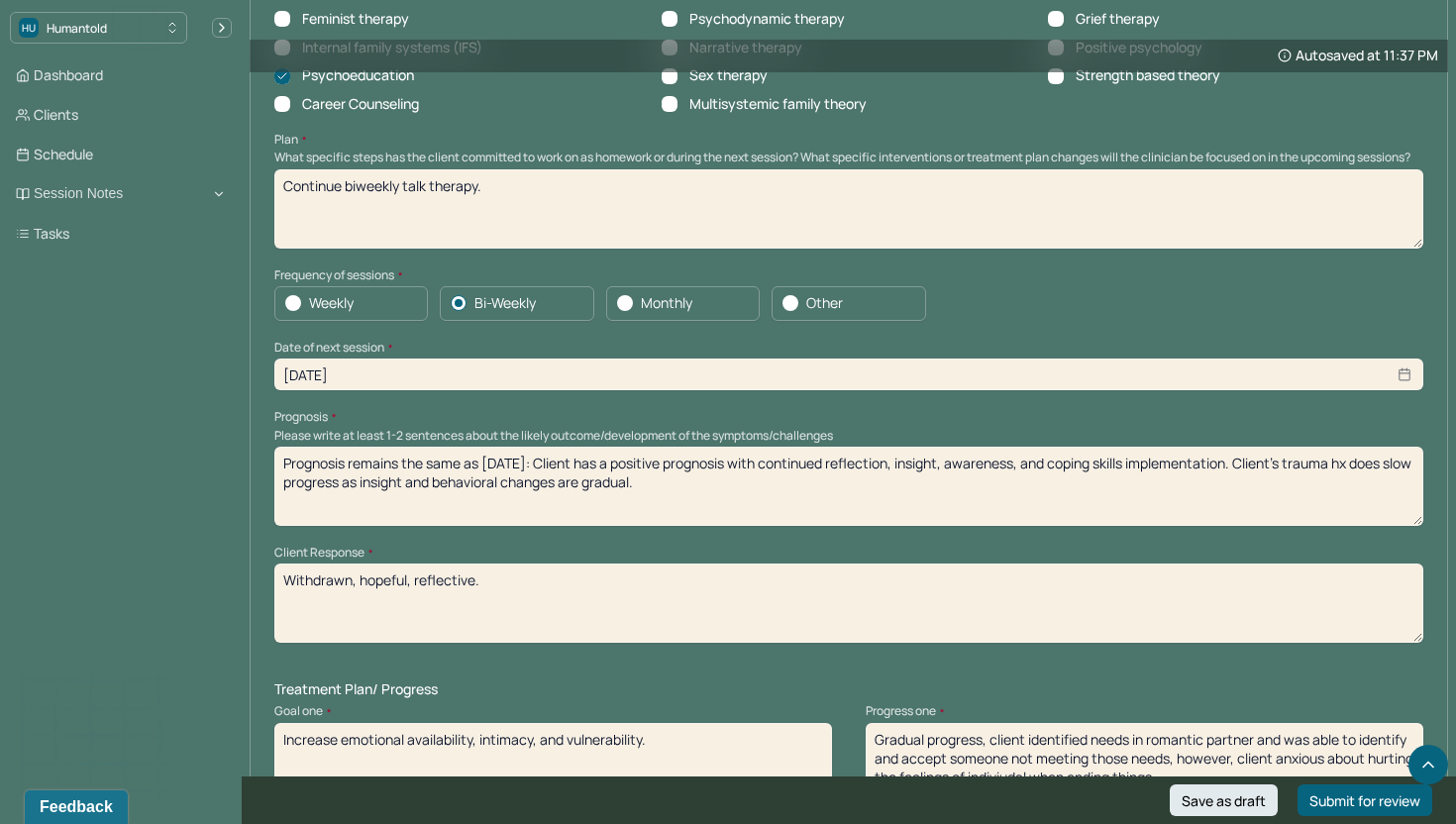 scroll, scrollTop: 1983, scrollLeft: 0, axis: vertical 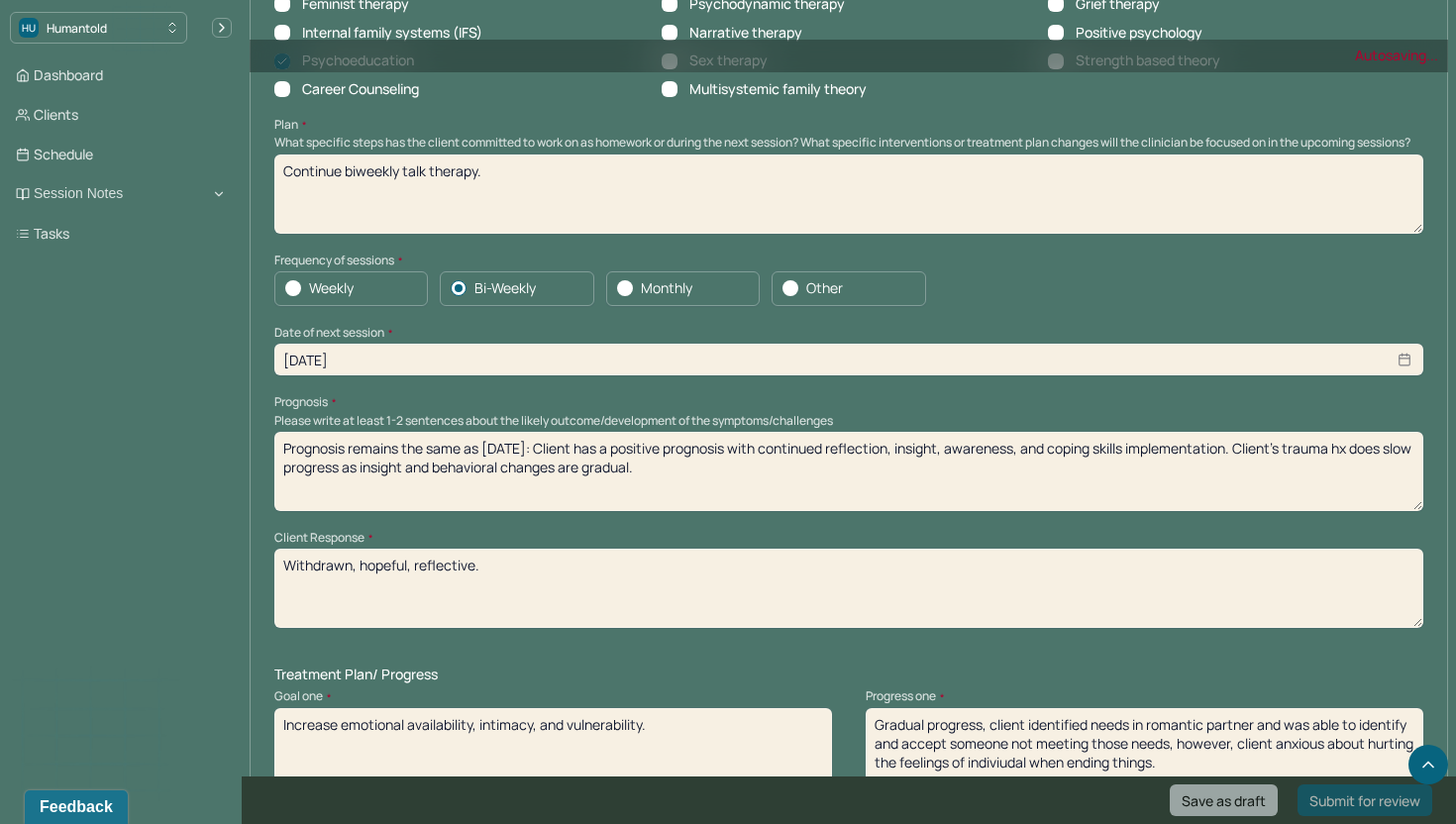click on "Prognosis remains the same as [DATE]: Client has a positive prognosis with continued reflection, insight, awareness, and coping skills implementation. Client's trauma hx does slow progress as insight and behavioral changes are gradual." at bounding box center [849, 471] 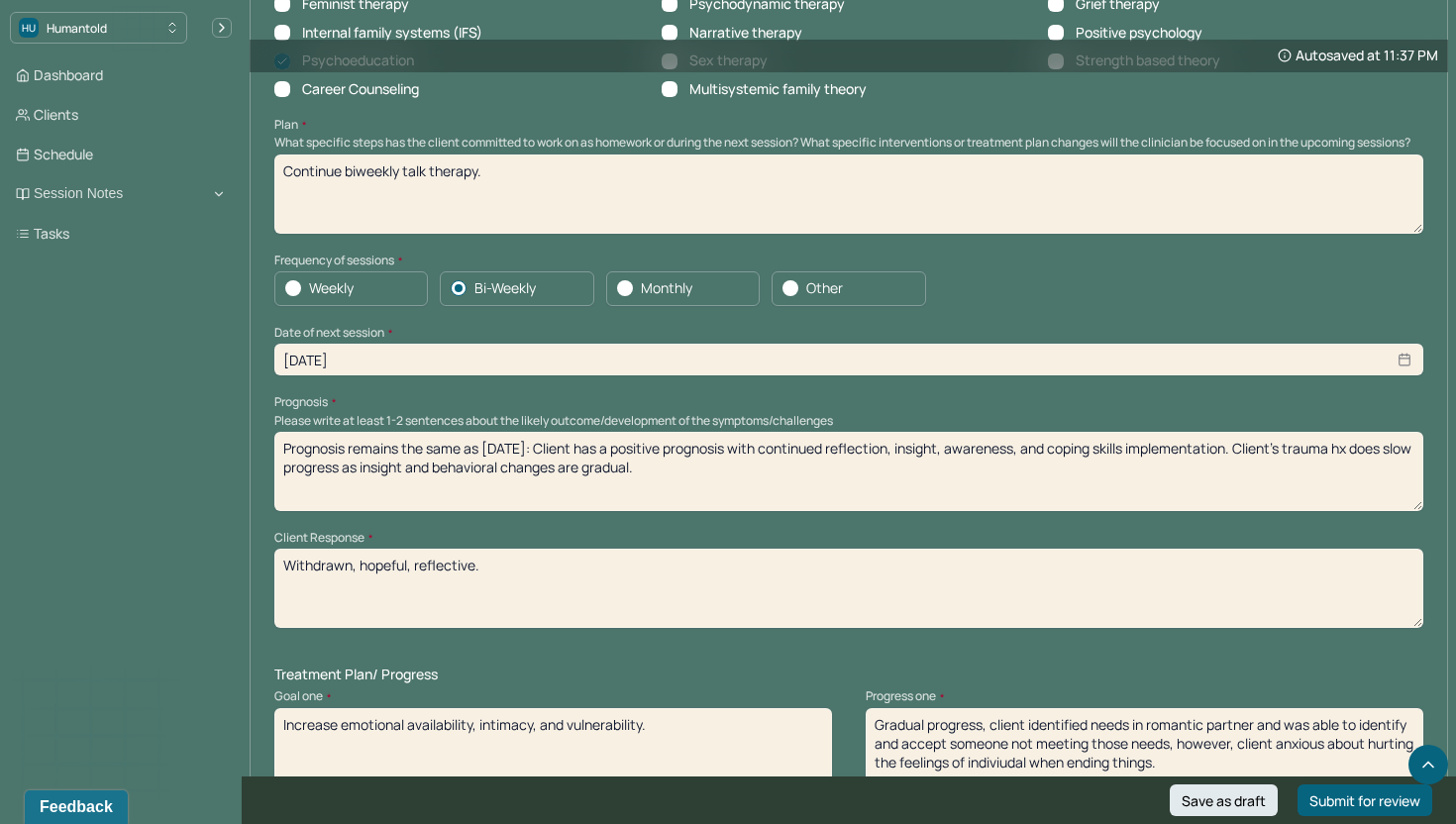 click on "Prognosis remains the same as [DATE]: Client has a positive prognosis with continued reflection, insight, awareness, and coping skills implementation. Client's trauma hx does slow progress as insight and behavioral changes are gradual." at bounding box center [849, 471] 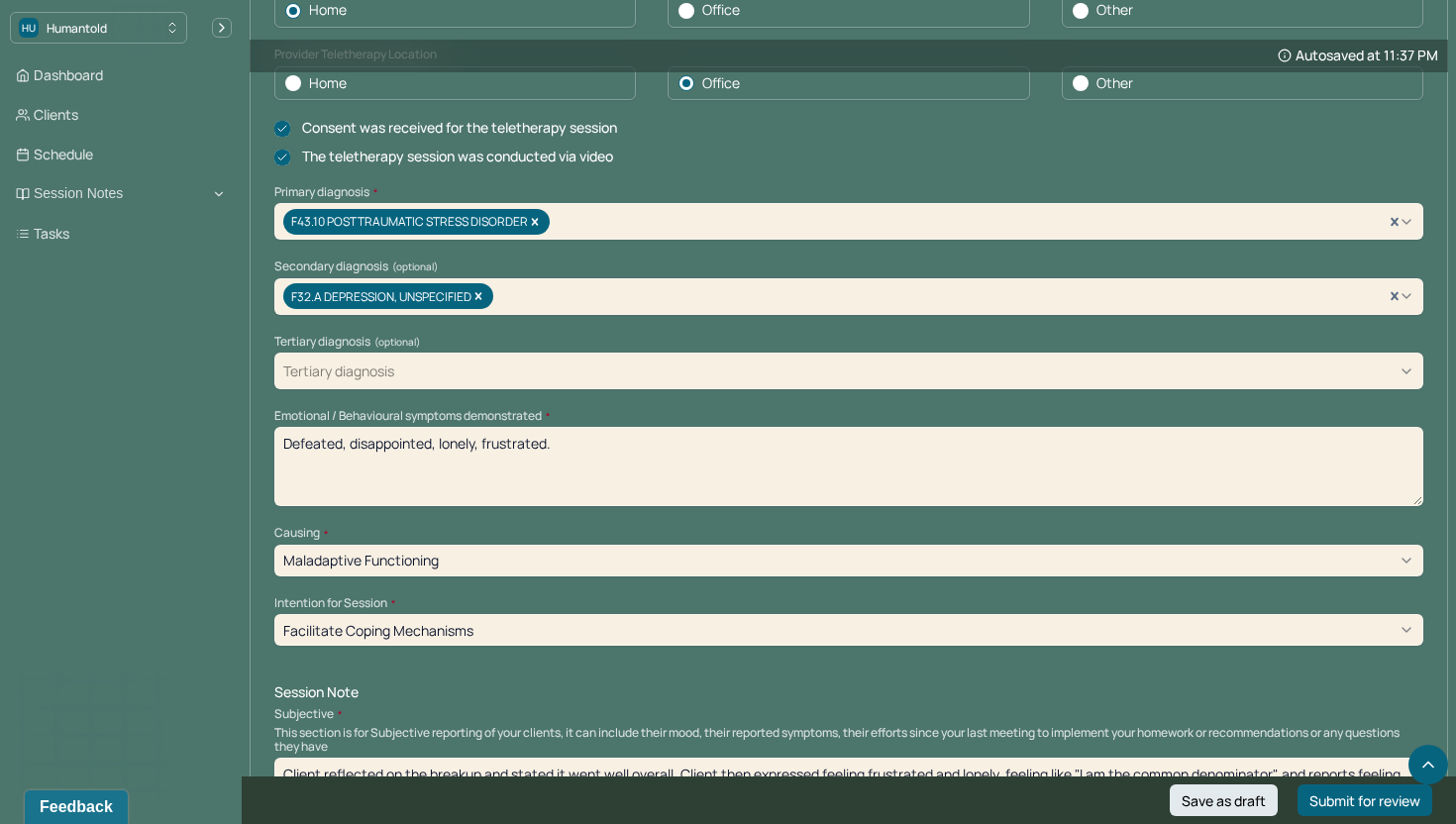 scroll, scrollTop: 0, scrollLeft: 0, axis: both 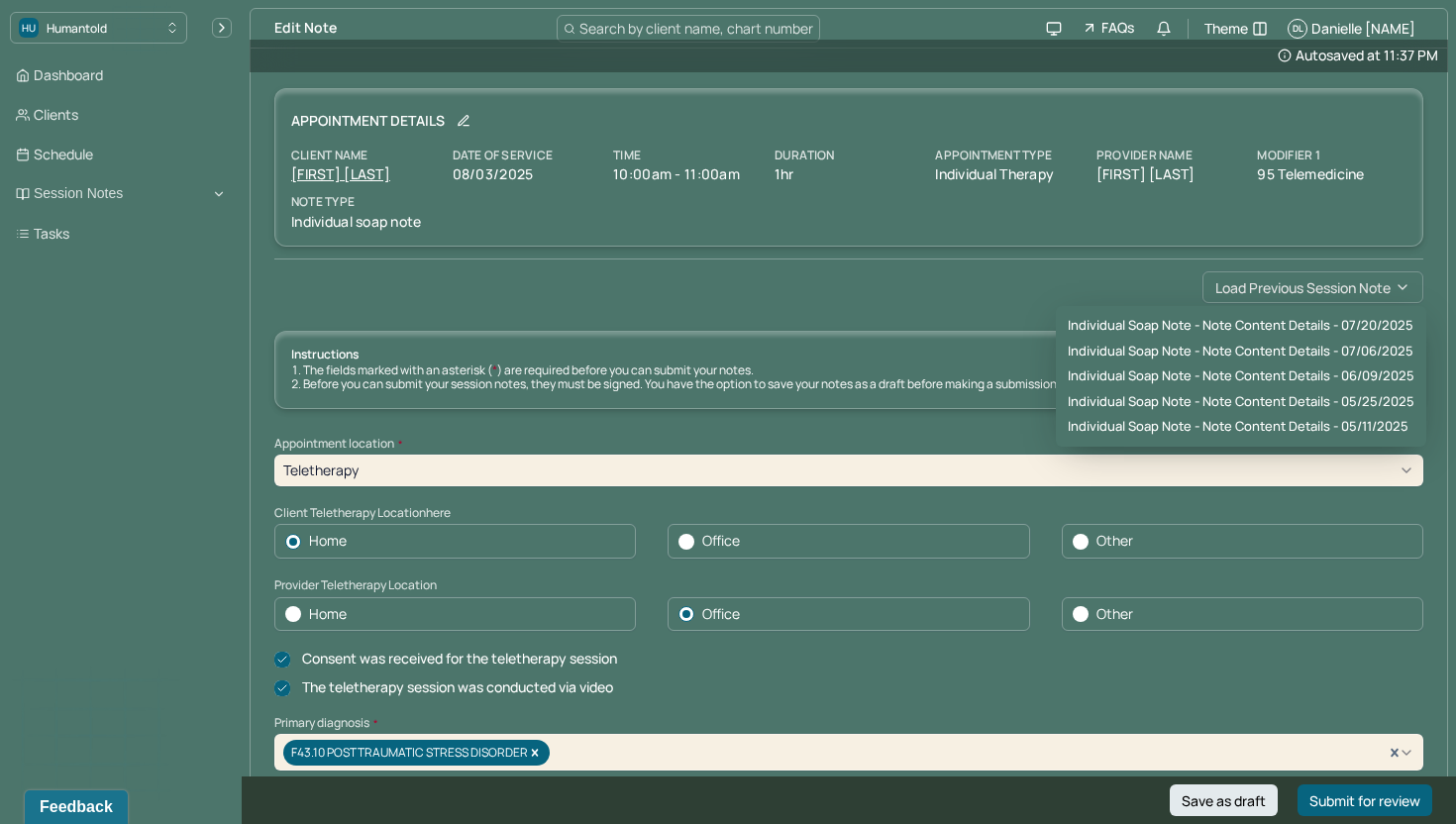 click on "Load previous session note" at bounding box center [1312, 287] 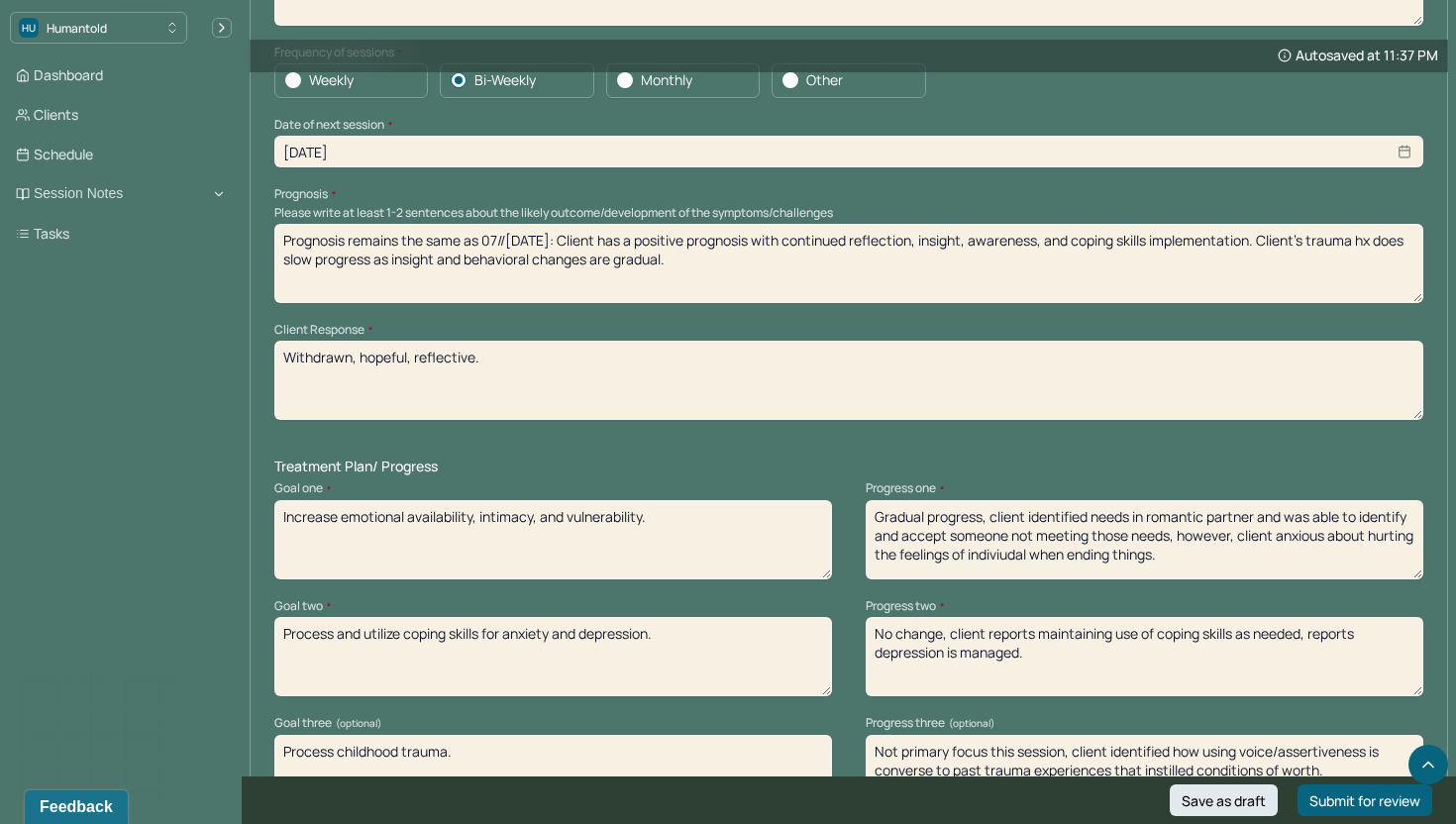 scroll, scrollTop: 2187, scrollLeft: 0, axis: vertical 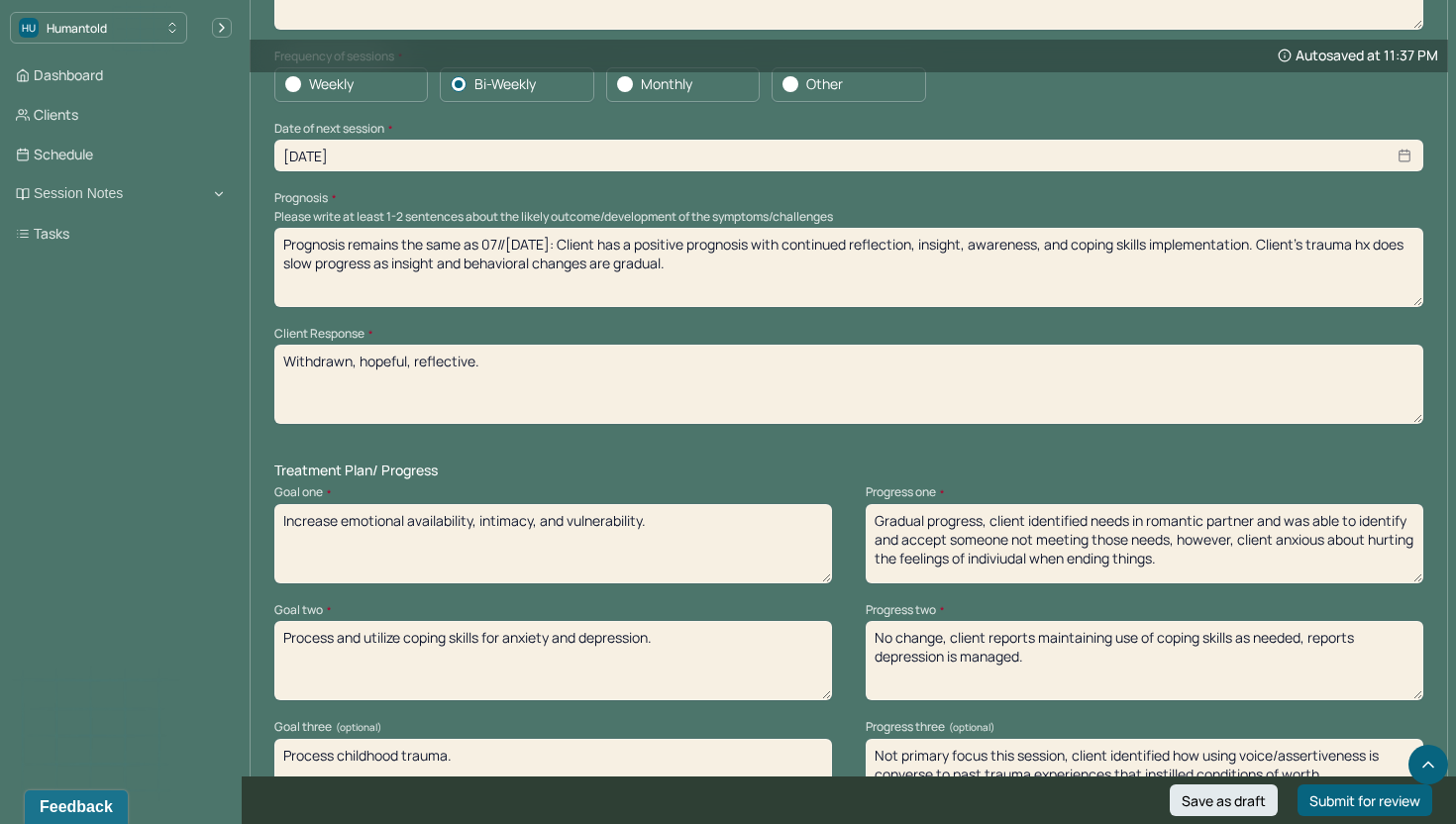 click on "Prognosis remains the same as 07//[DATE]: Client has a positive prognosis with continued reflection, insight, awareness, and coping skills implementation. Client's trauma hx does slow progress as insight and behavioral changes are gradual." at bounding box center (849, 267) 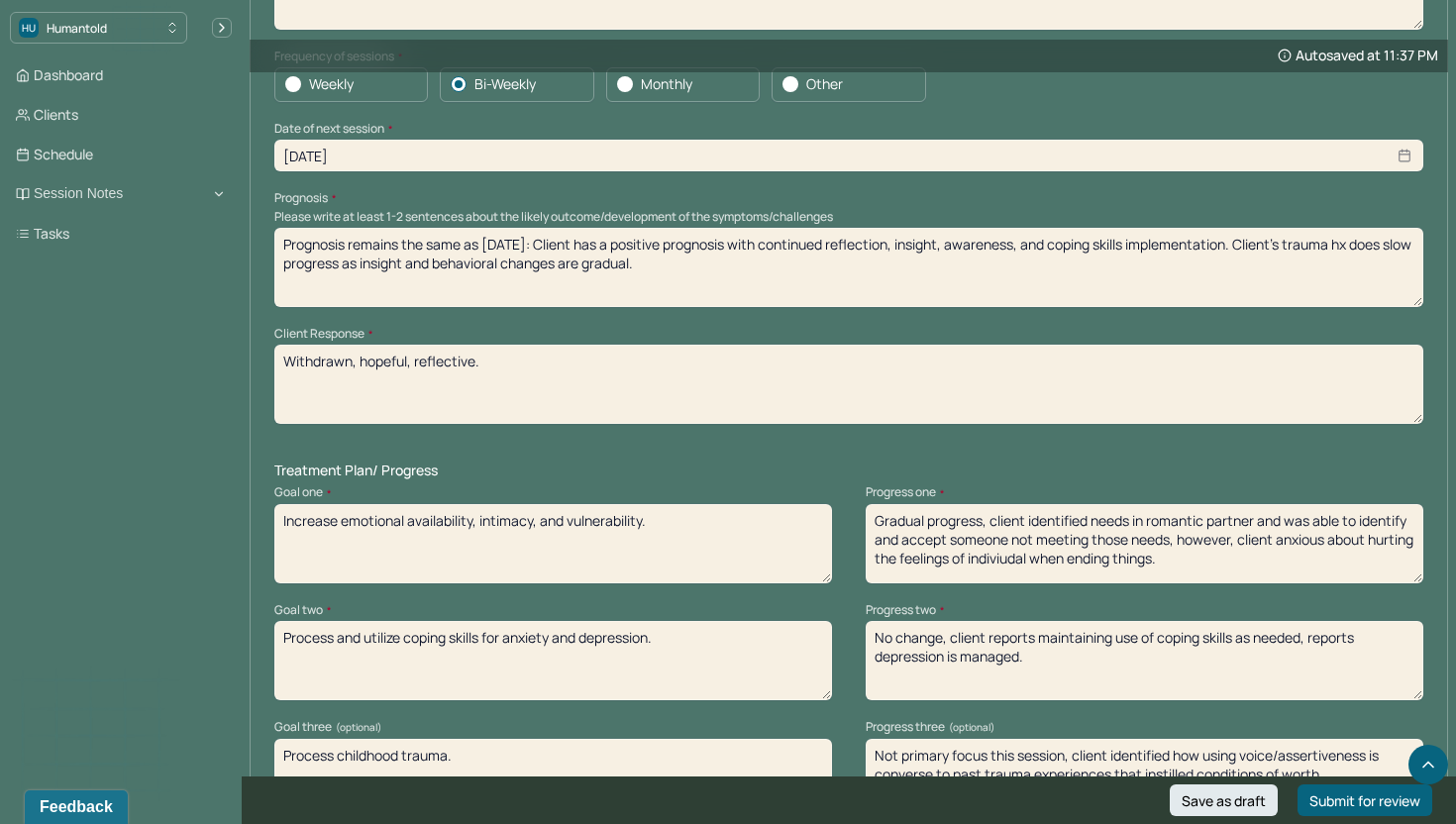 type on "Prognosis remains the same as [DATE]: Client has a positive prognosis with continued reflection, insight, awareness, and coping skills implementation. Client's trauma hx does slow progress as insight and behavioral changes are gradual." 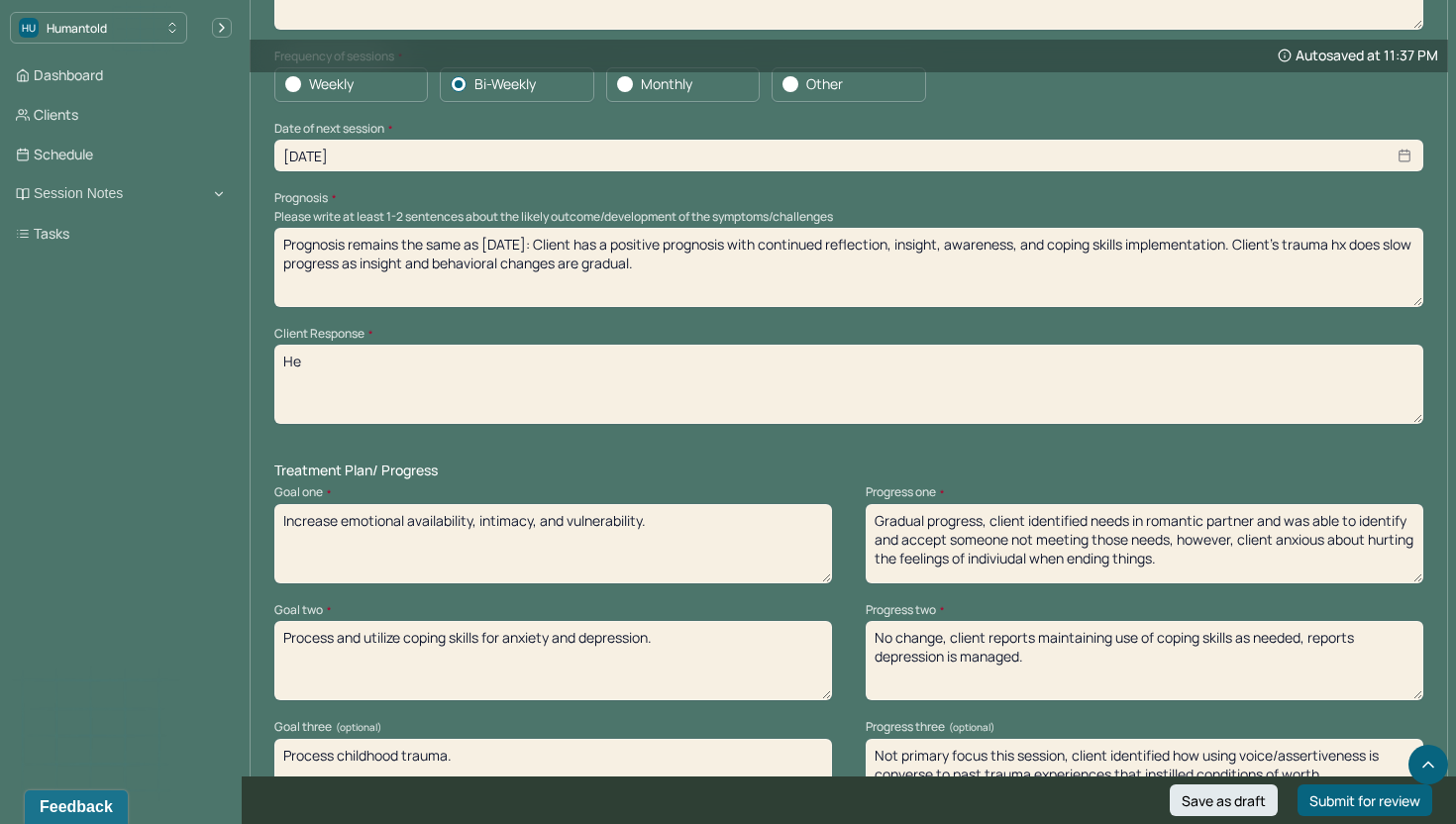 type on "H" 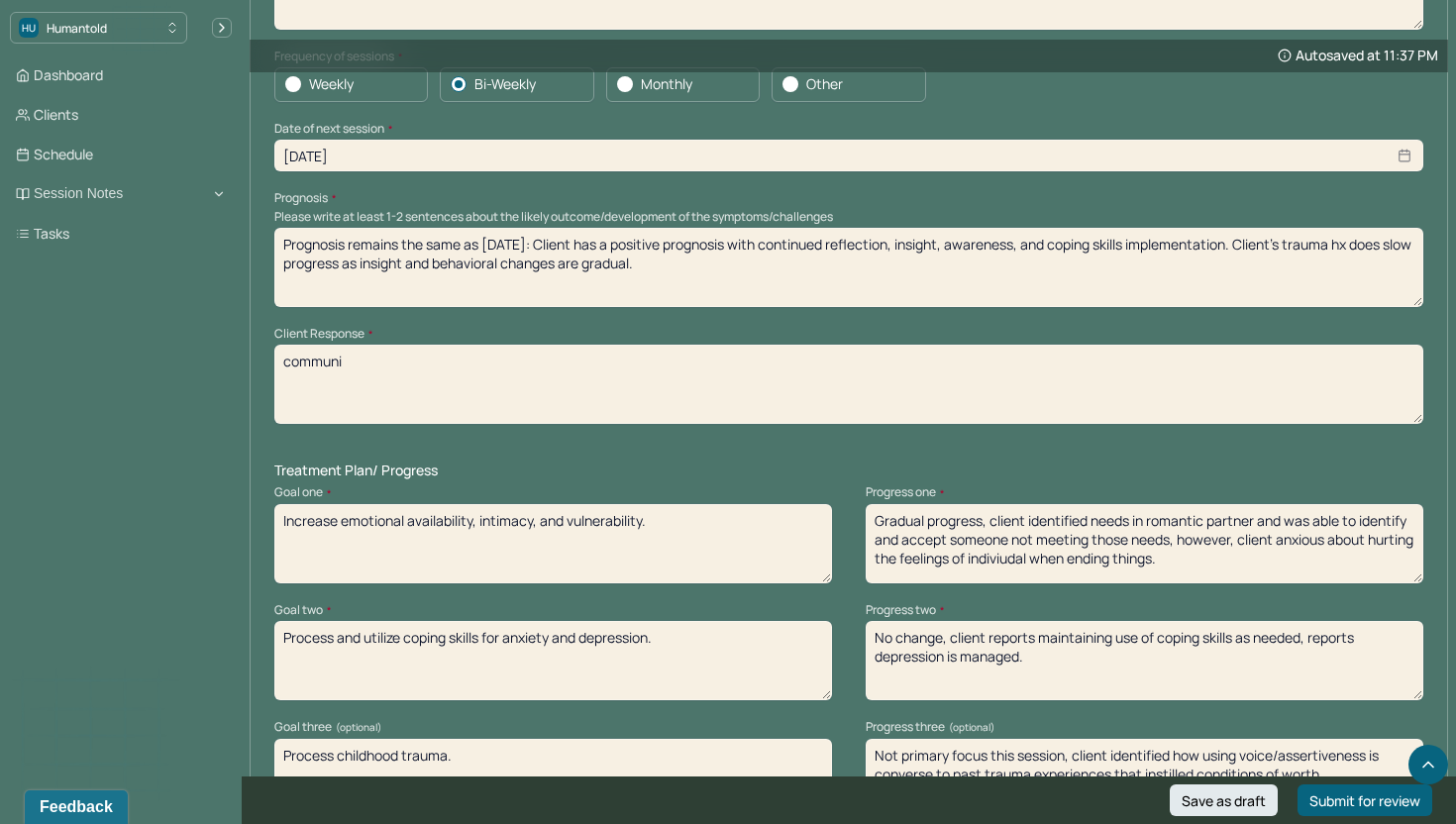 type on "communic" 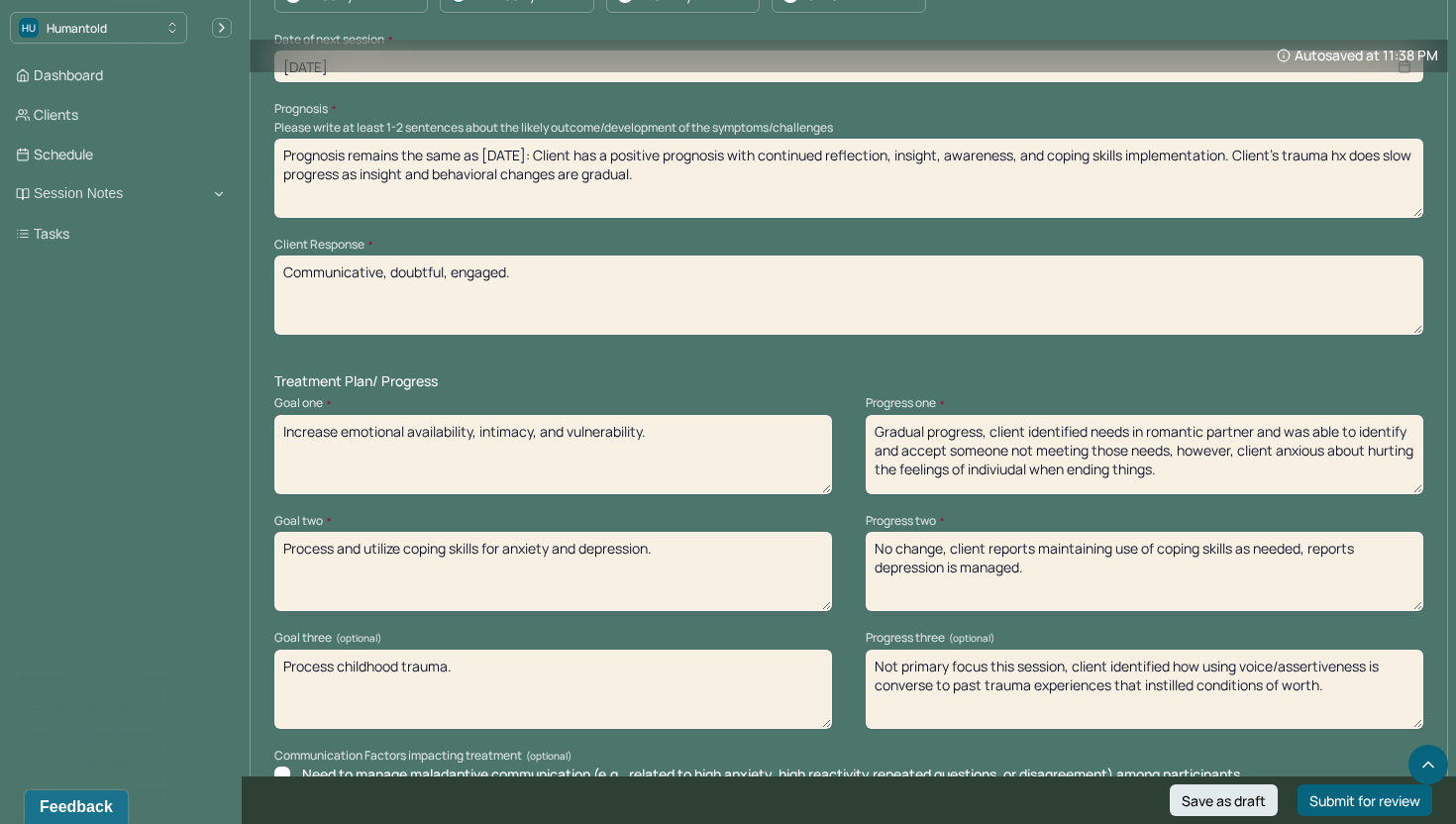 scroll, scrollTop: 2319, scrollLeft: 0, axis: vertical 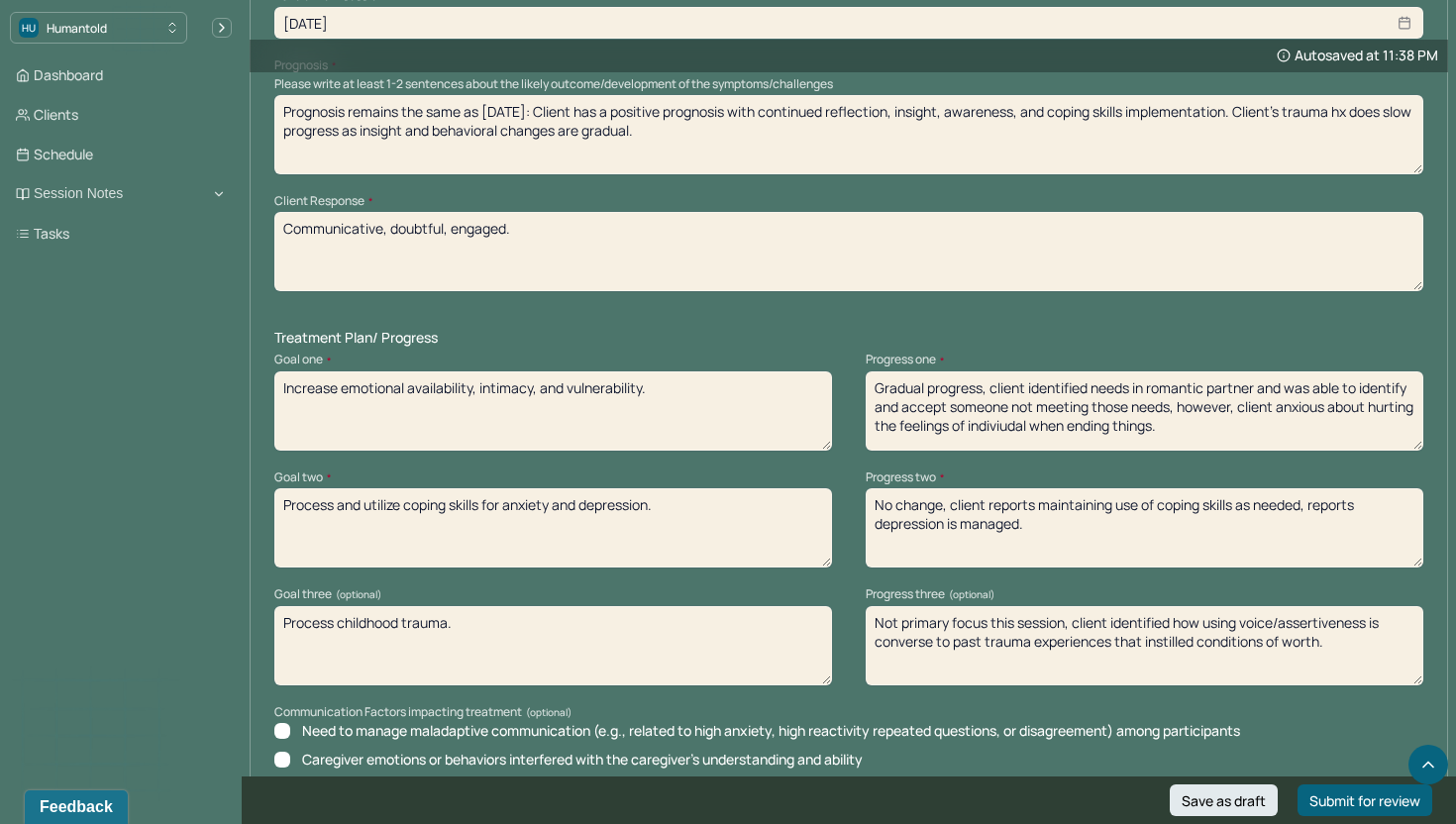 type on "Communicative, doubtful, engaged." 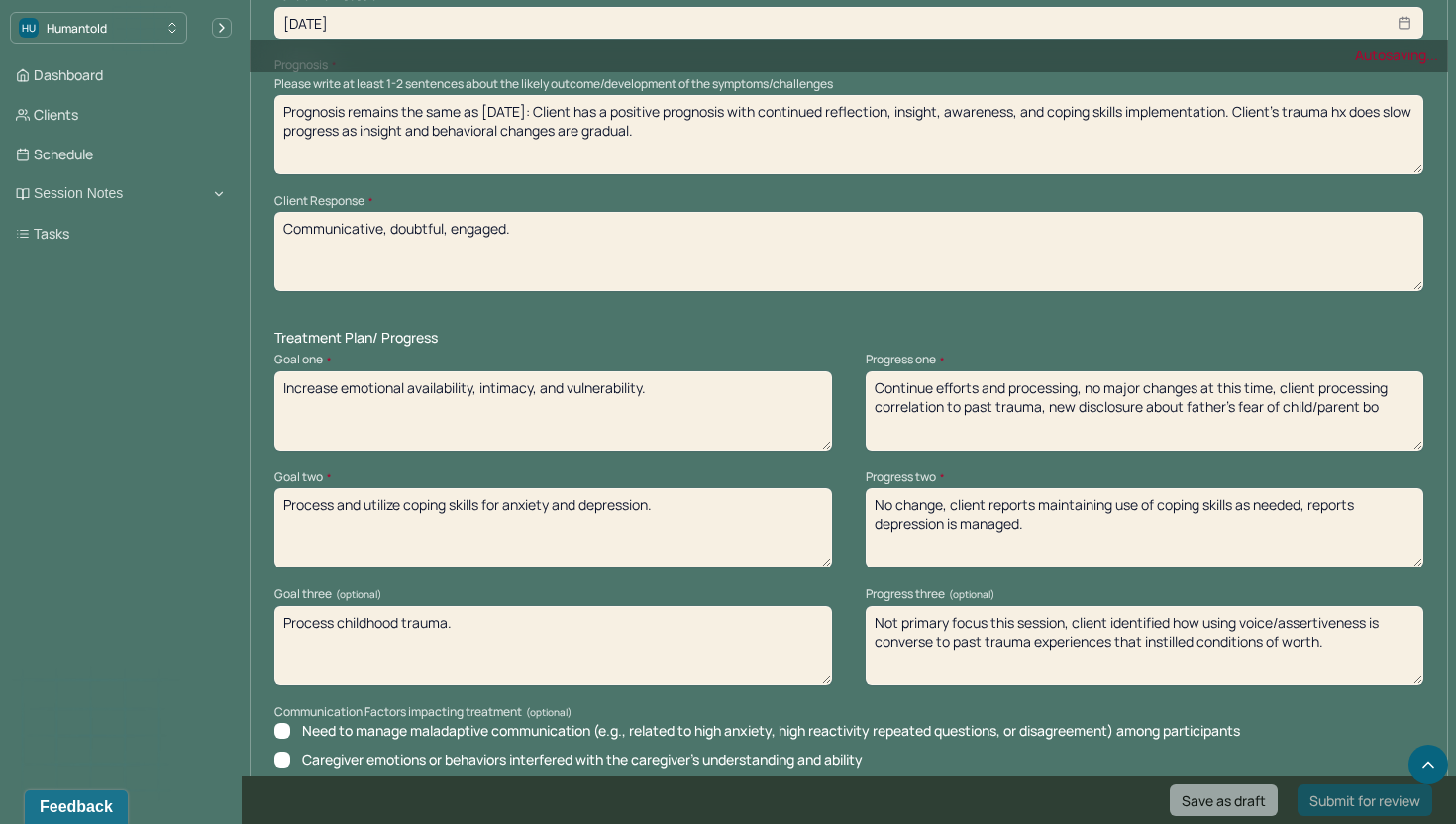 click on "Continue efforts and processing, no major changes at this time, client processing correlation to past trauma, new disclosure about father's fear of child/parent" at bounding box center [1144, 411] 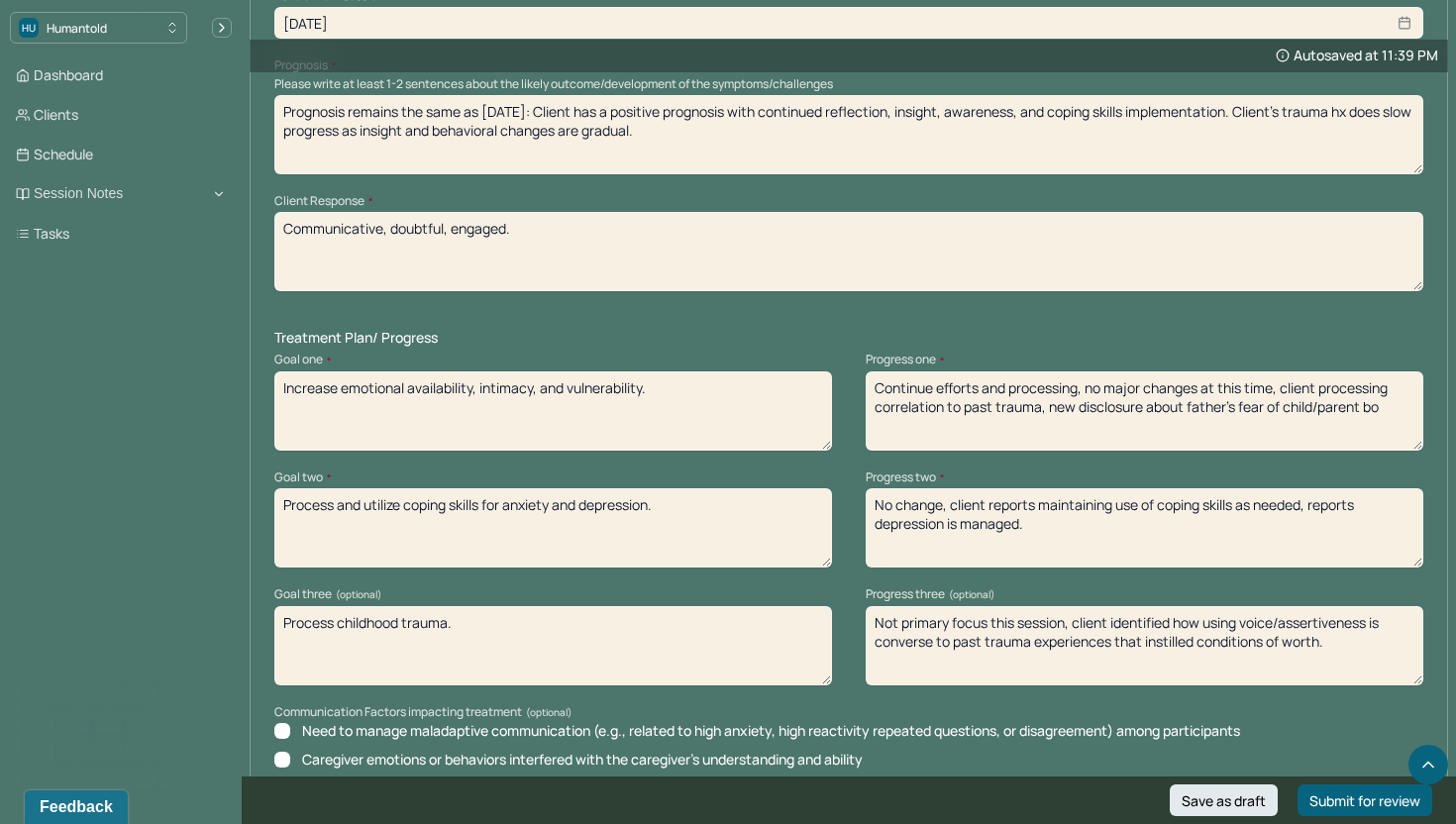 click on "Continue efforts and processing, no major changes at this time, client processing correlation to past trauma, new disclosure about father's fear of child/parent bo" at bounding box center [1144, 411] 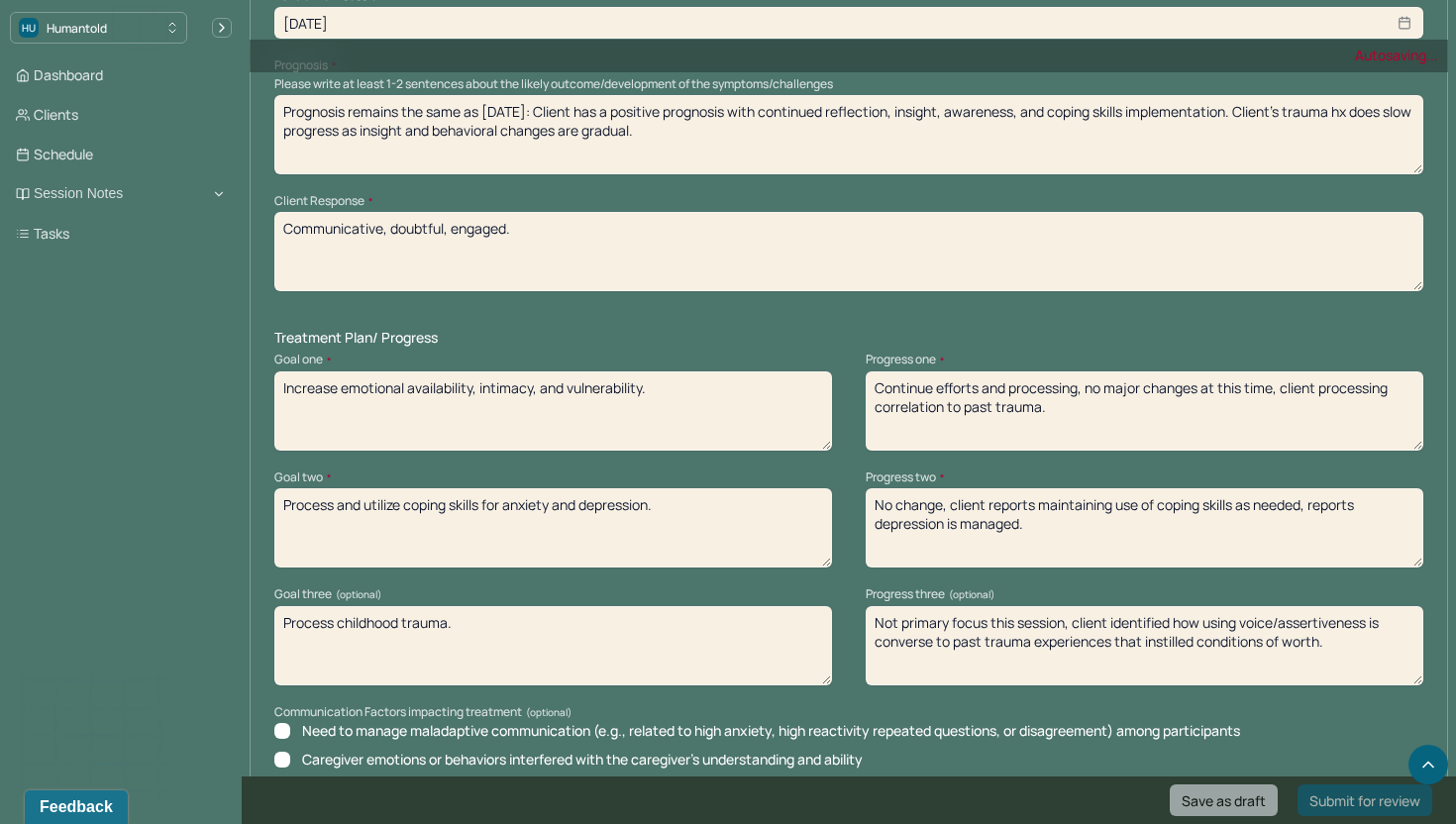 type on "Continue efforts and processing, no major changes at this time, client processing correlation to past trauma." 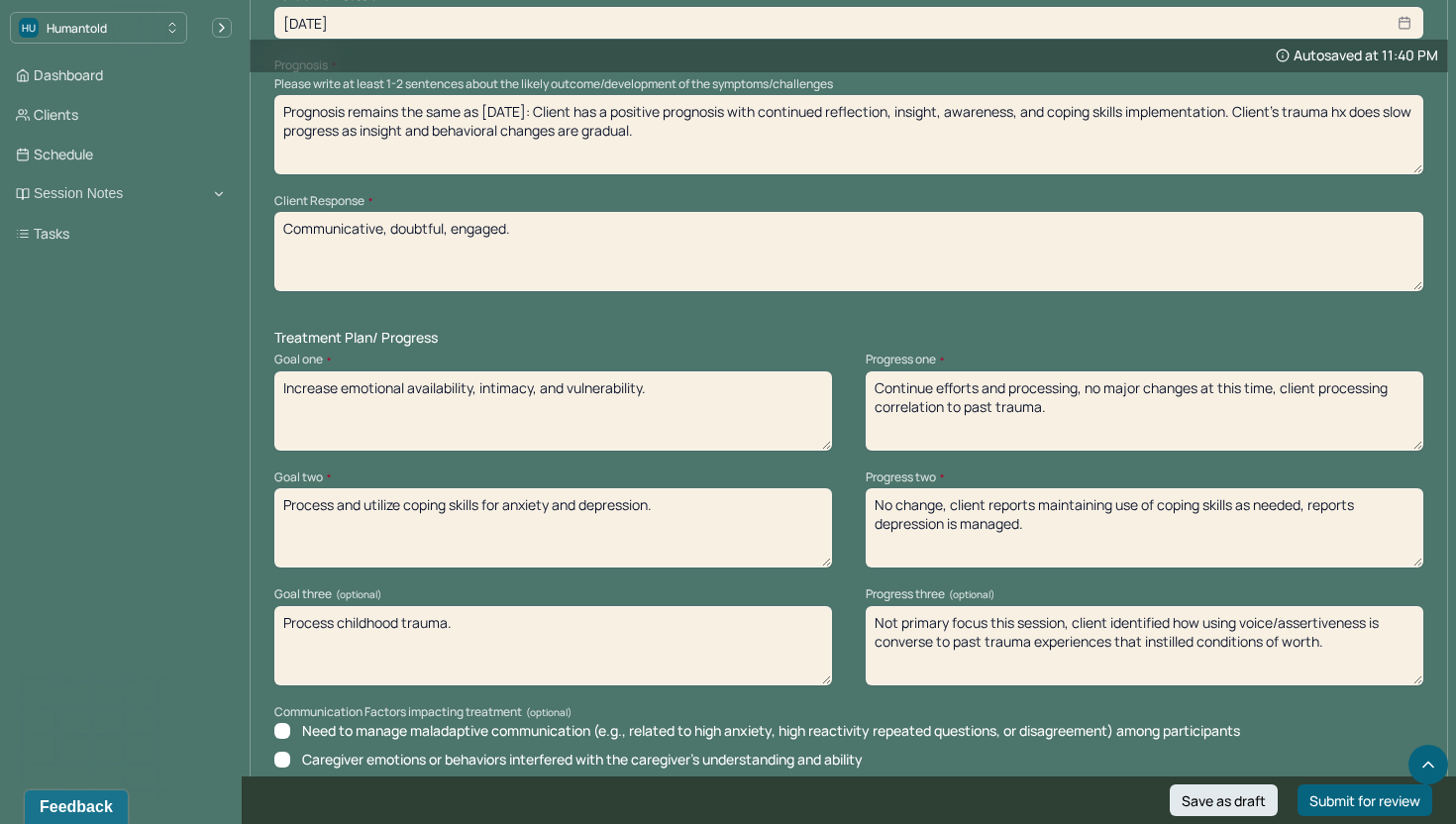 click on "No change, client reports maintaining use of coping skills as needed, reports depression is managed." at bounding box center (1144, 528) 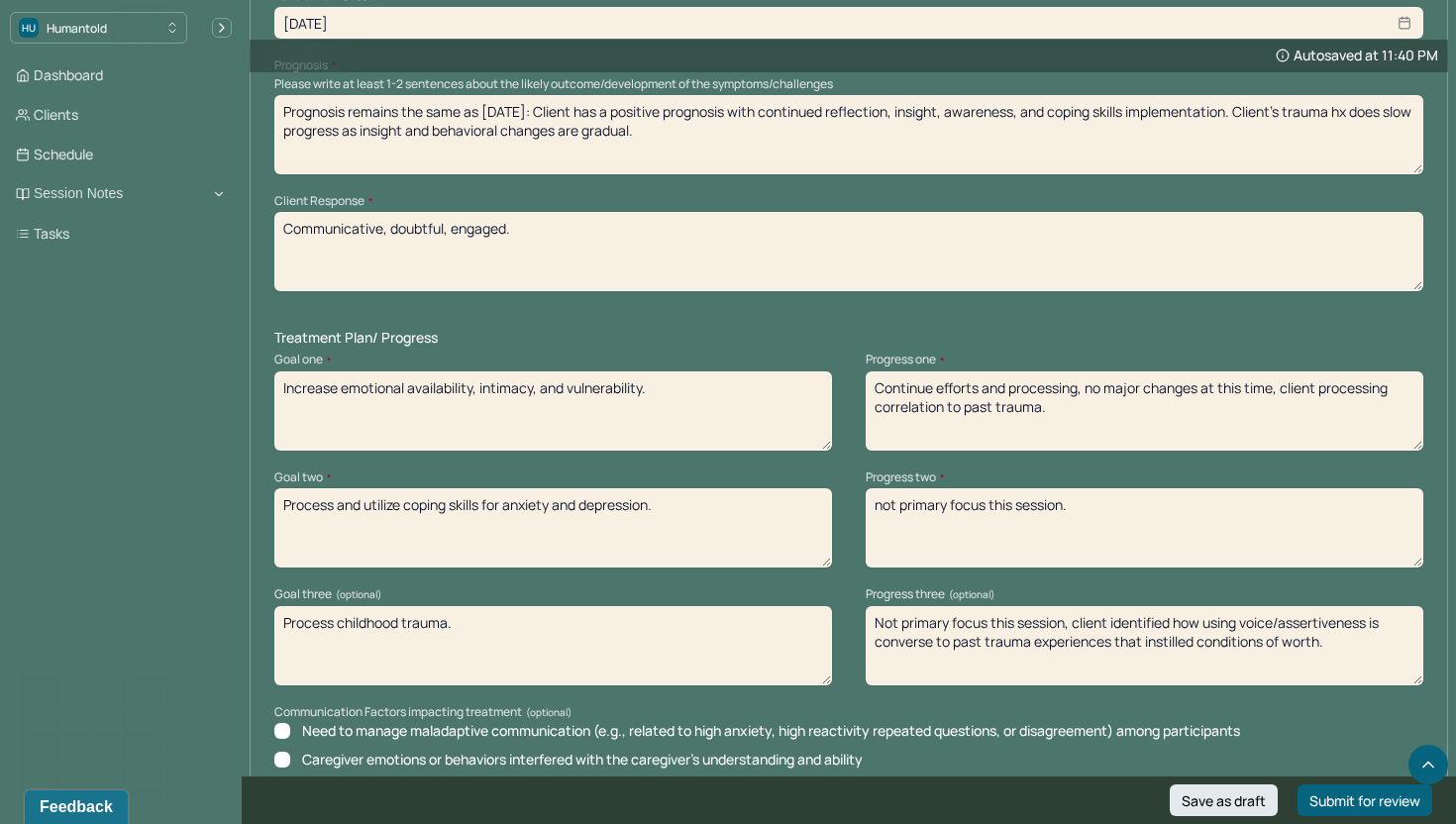 type on "not primary focus this session." 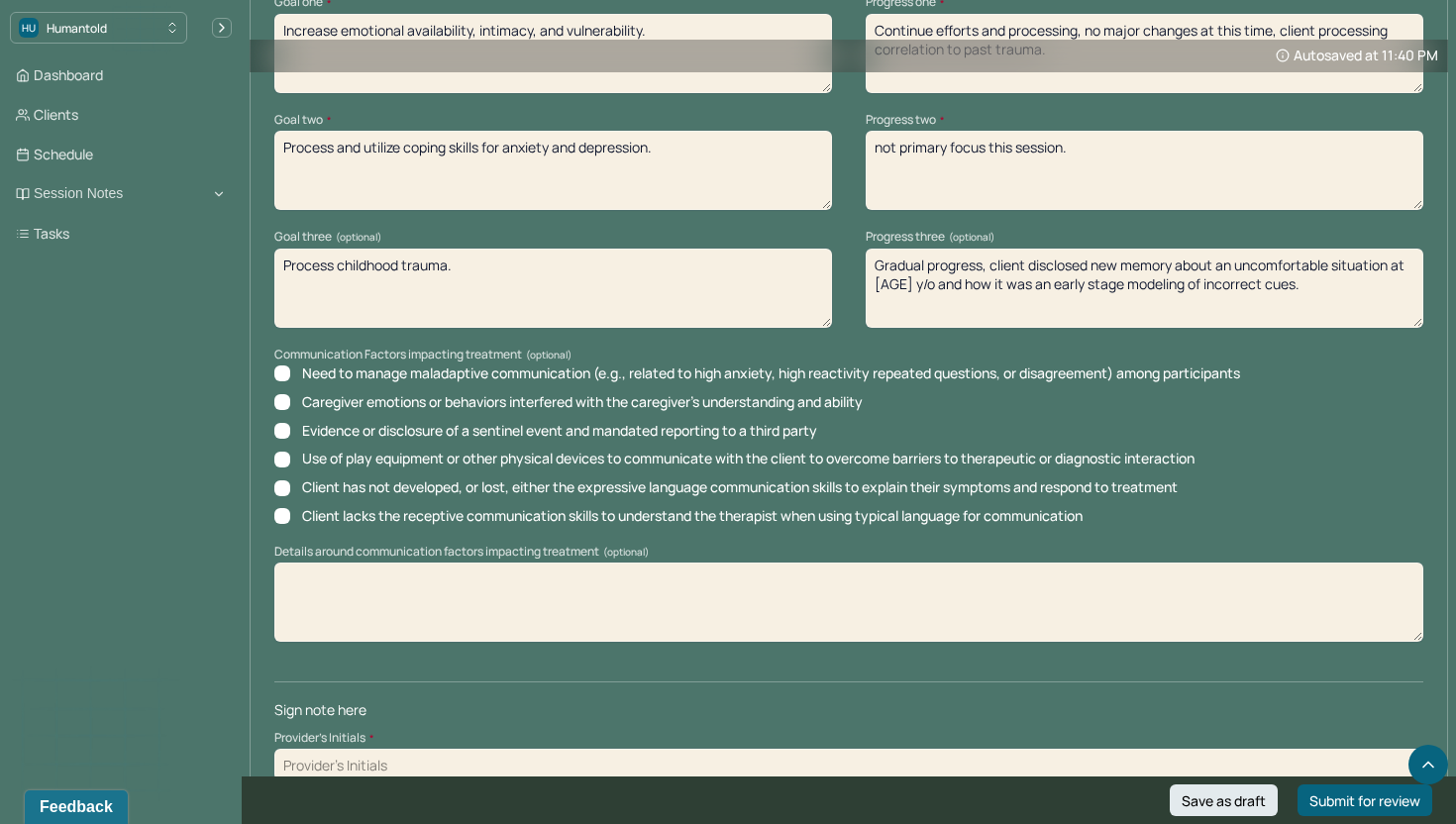 scroll, scrollTop: 2710, scrollLeft: 0, axis: vertical 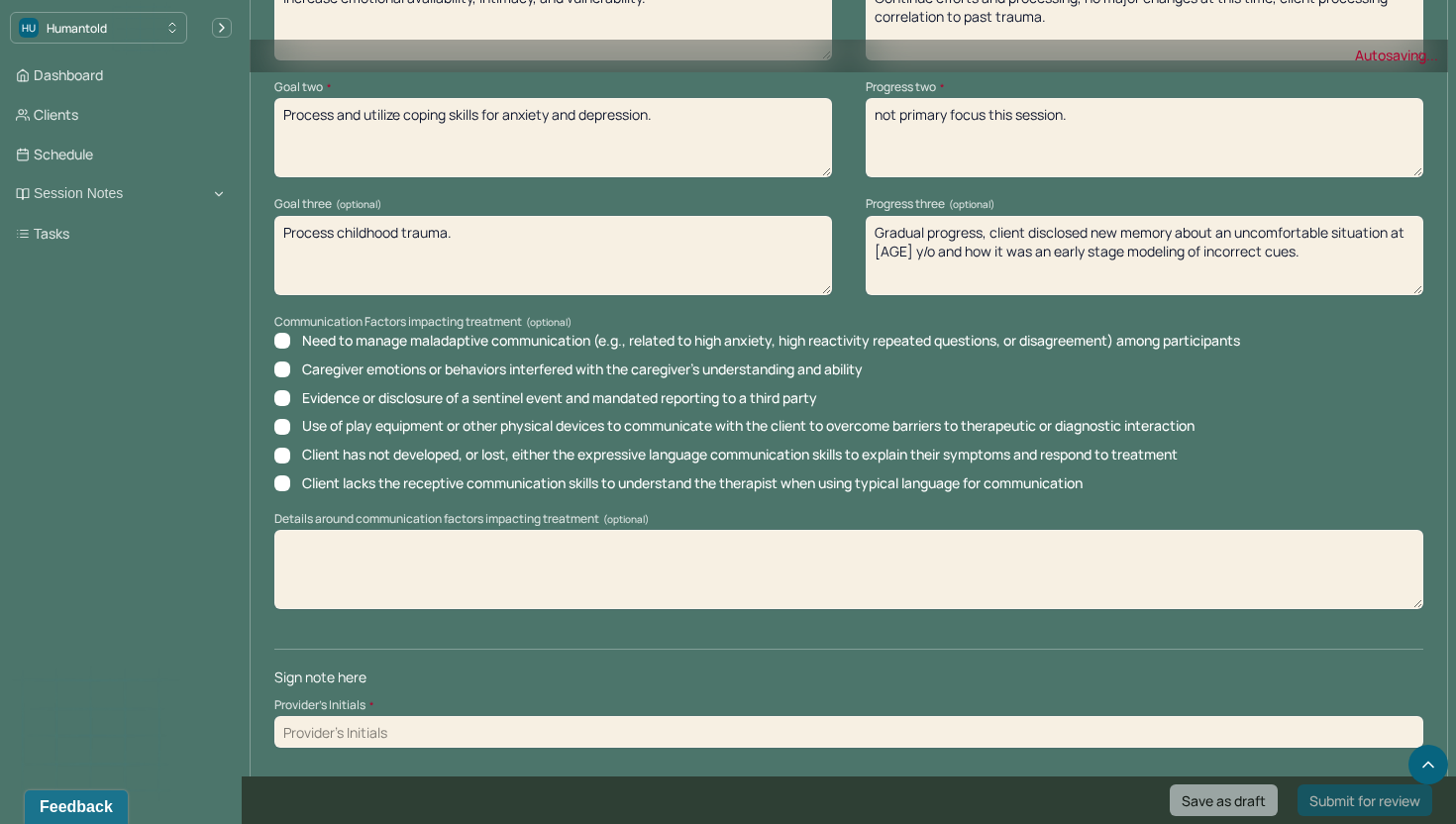 type on "Gradual progress, client disclosed new memory about an uncomfortable situation at [AGE] y/o and how it was an early stage modeling of incorrect cues." 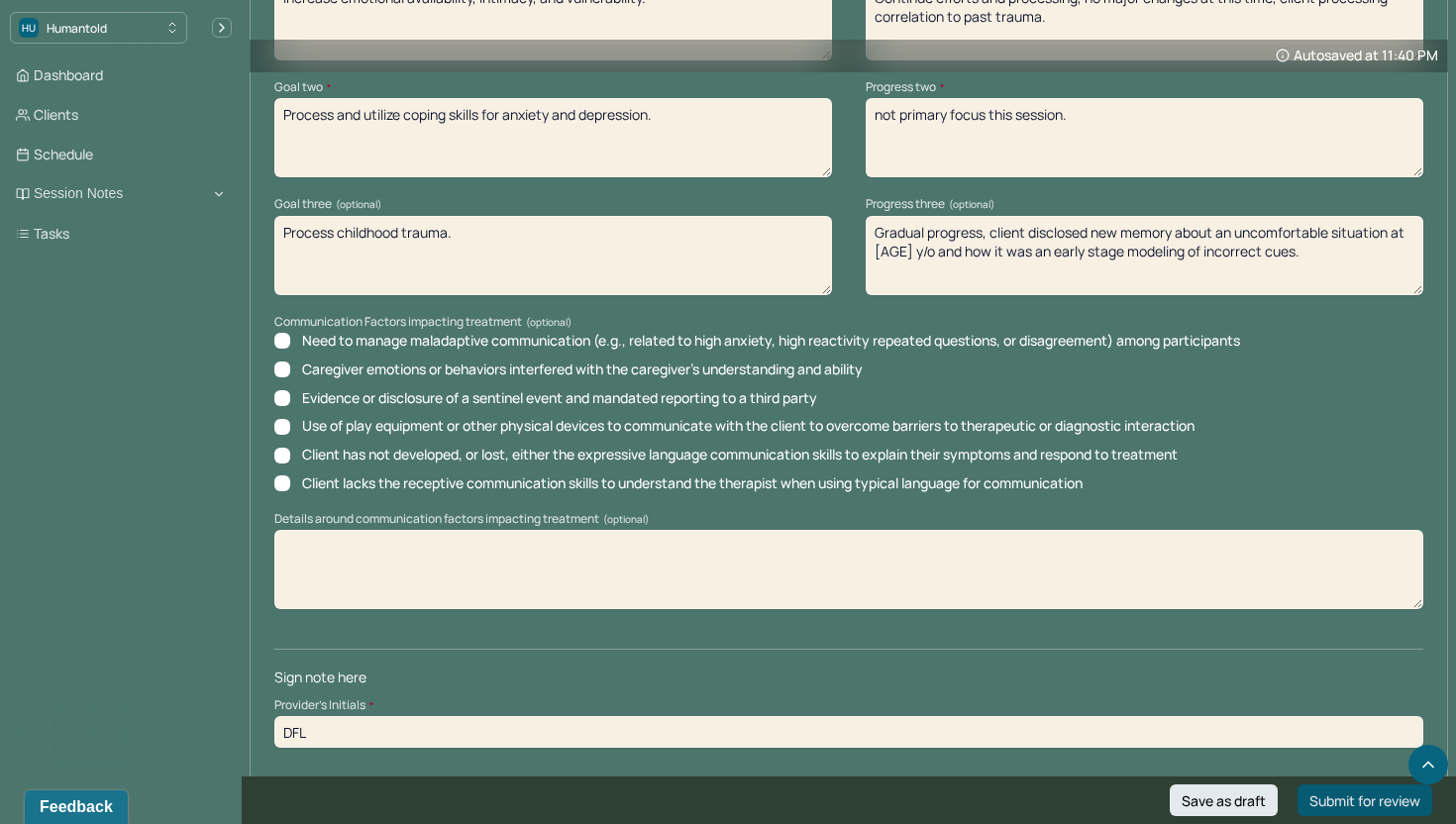 type on "DFL" 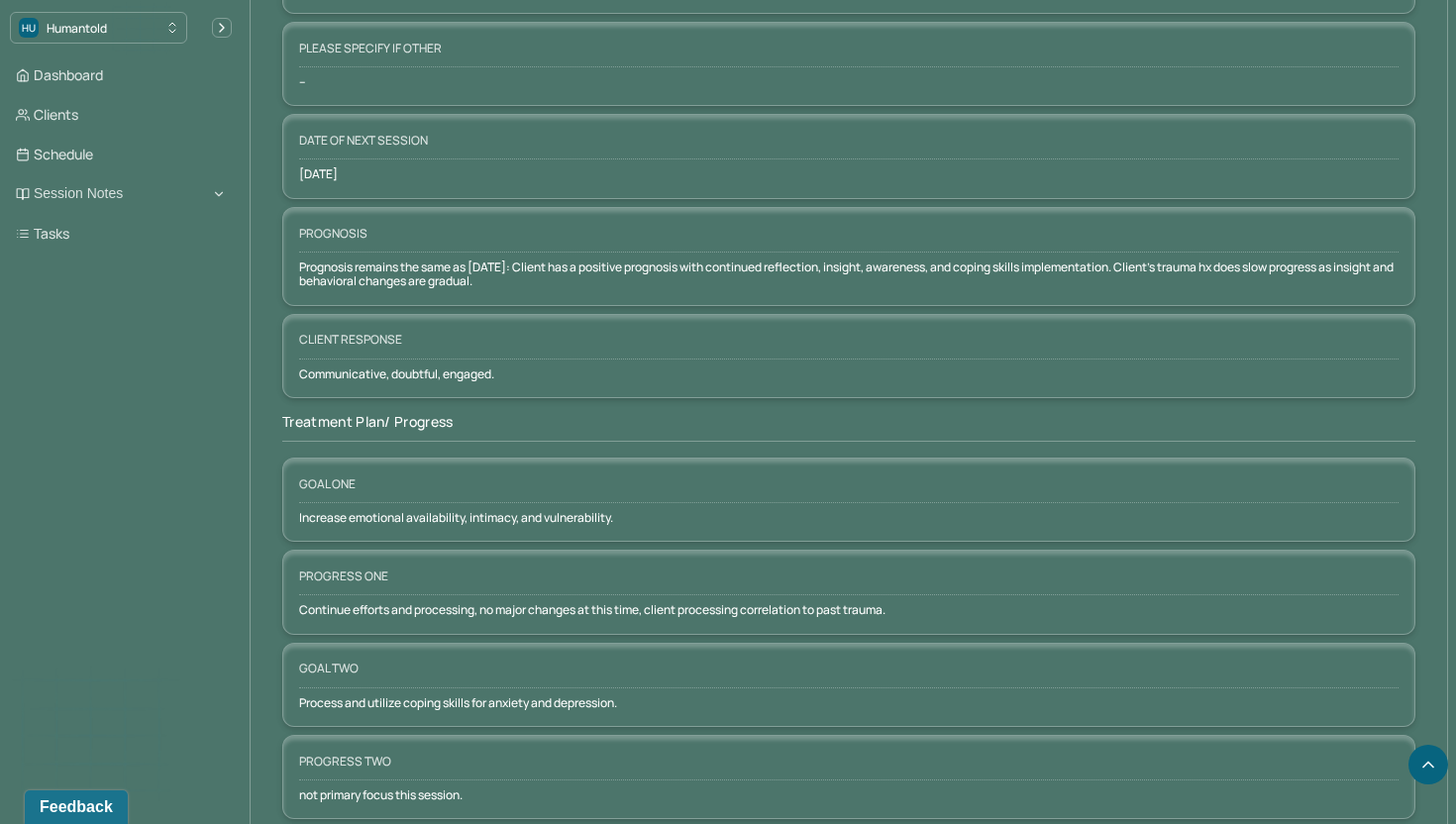 scroll, scrollTop: 3036, scrollLeft: 0, axis: vertical 